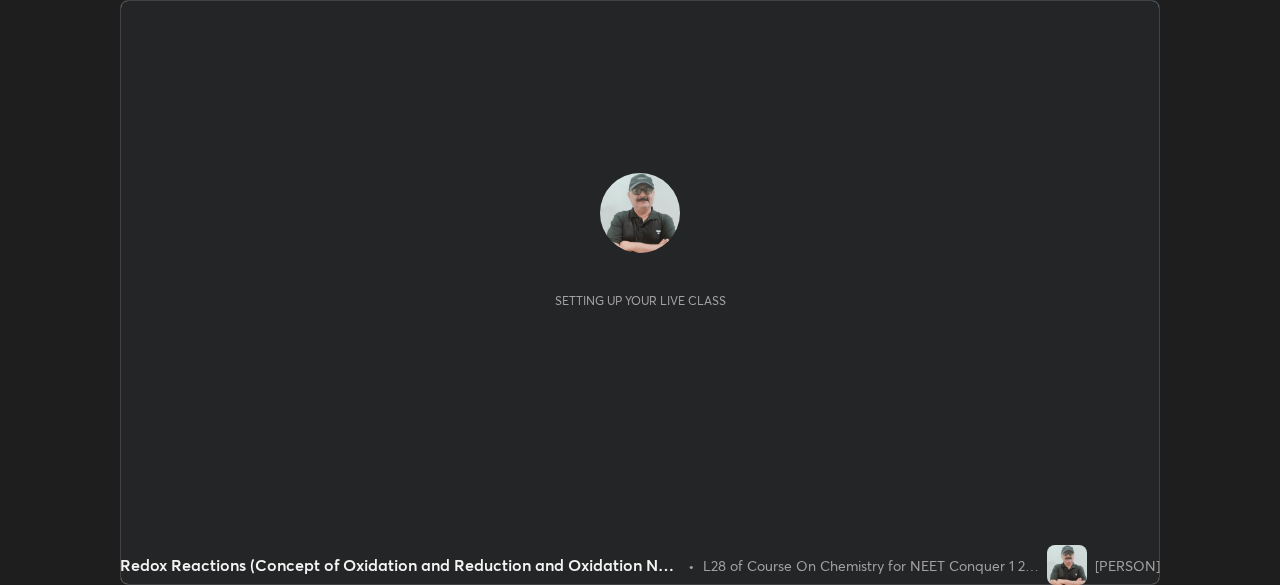 scroll, scrollTop: 0, scrollLeft: 0, axis: both 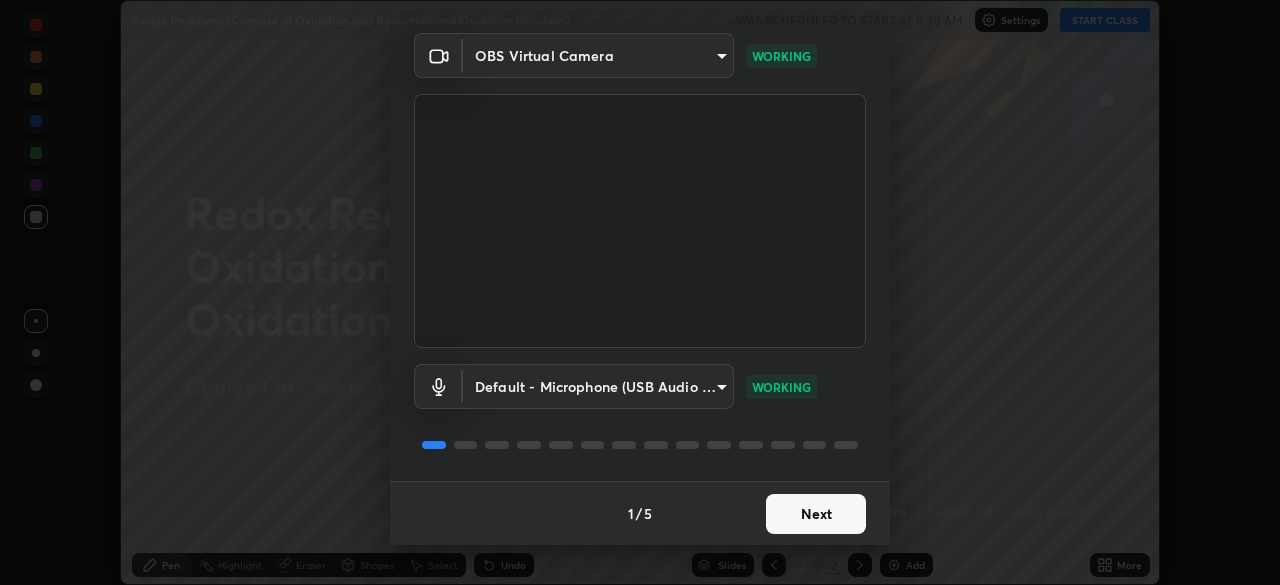 click on "Next" at bounding box center (816, 514) 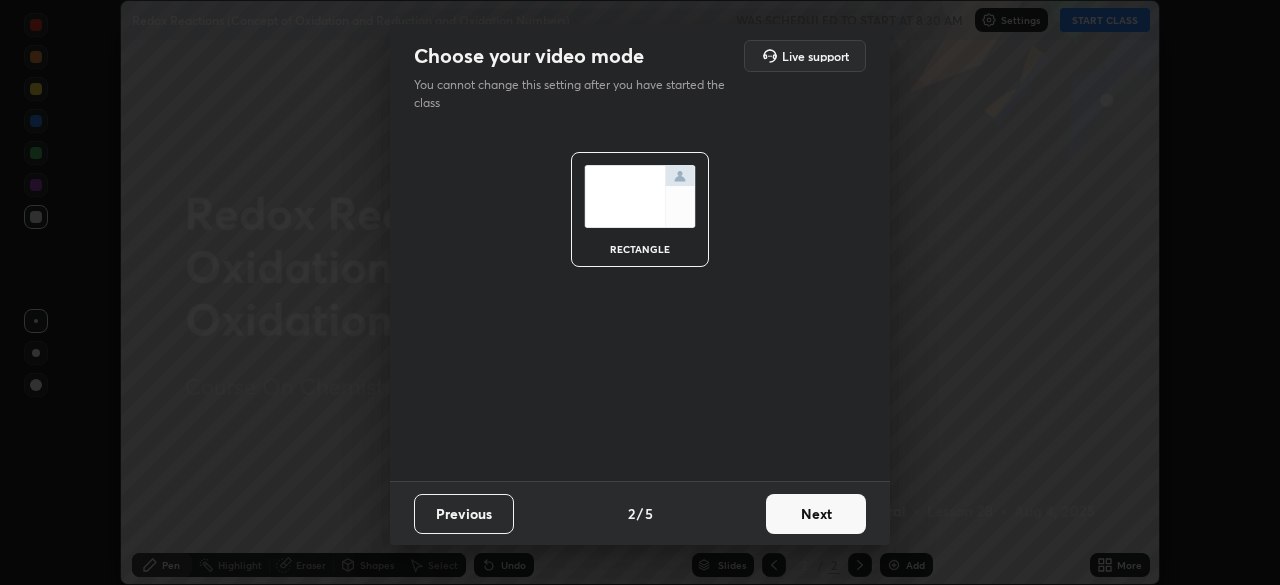 scroll, scrollTop: 0, scrollLeft: 0, axis: both 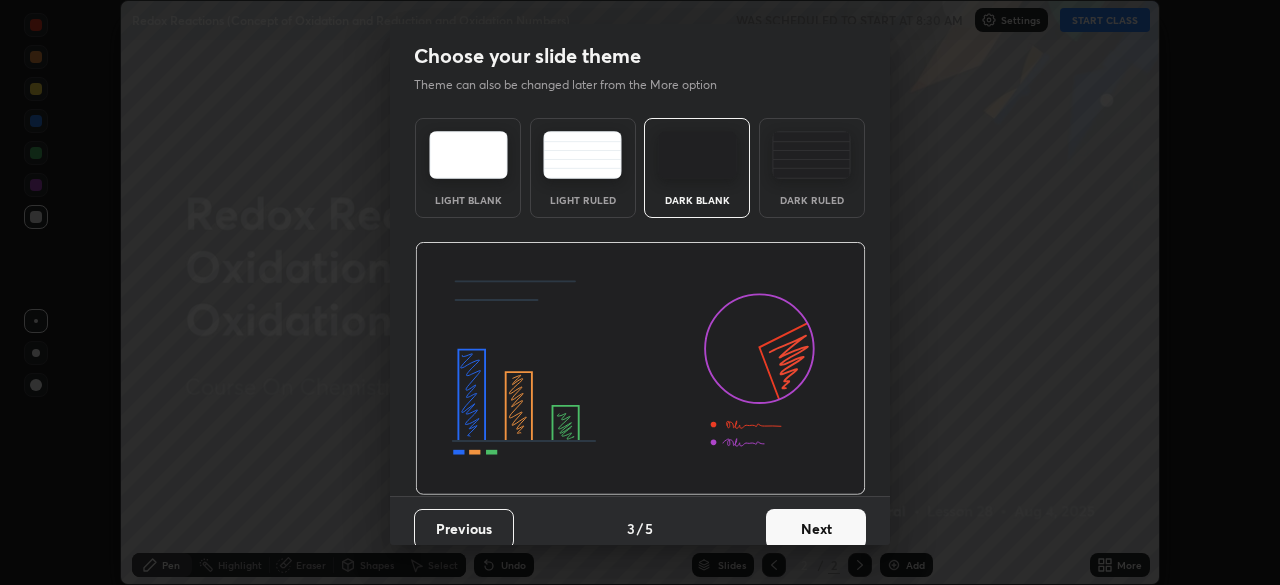 click on "Next" at bounding box center (816, 529) 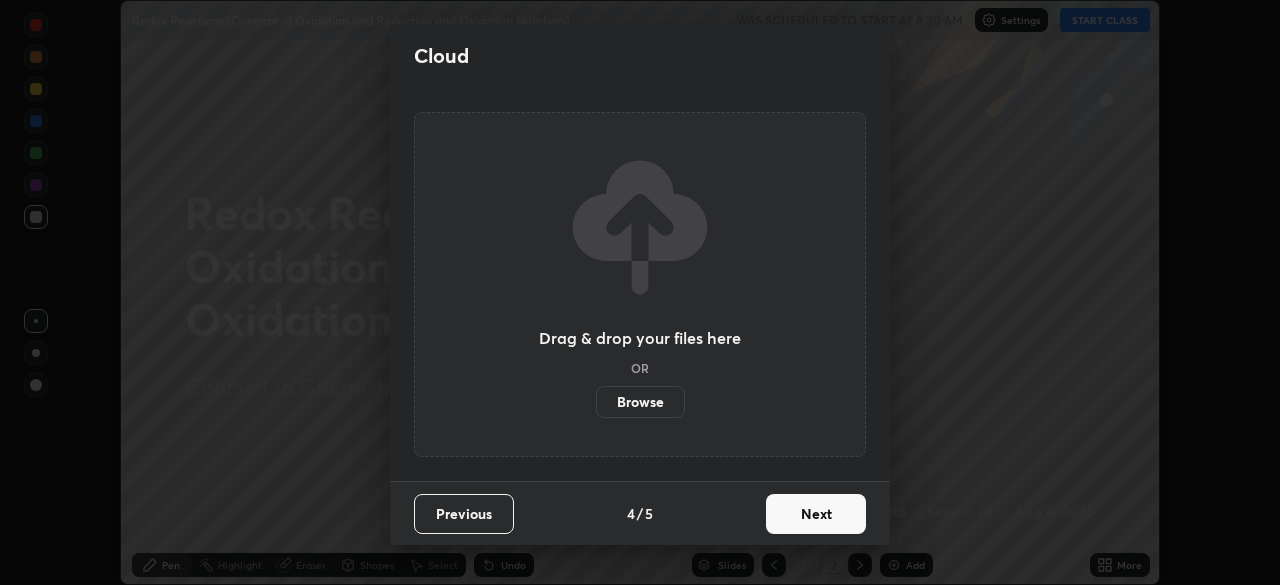 click on "Next" at bounding box center (816, 514) 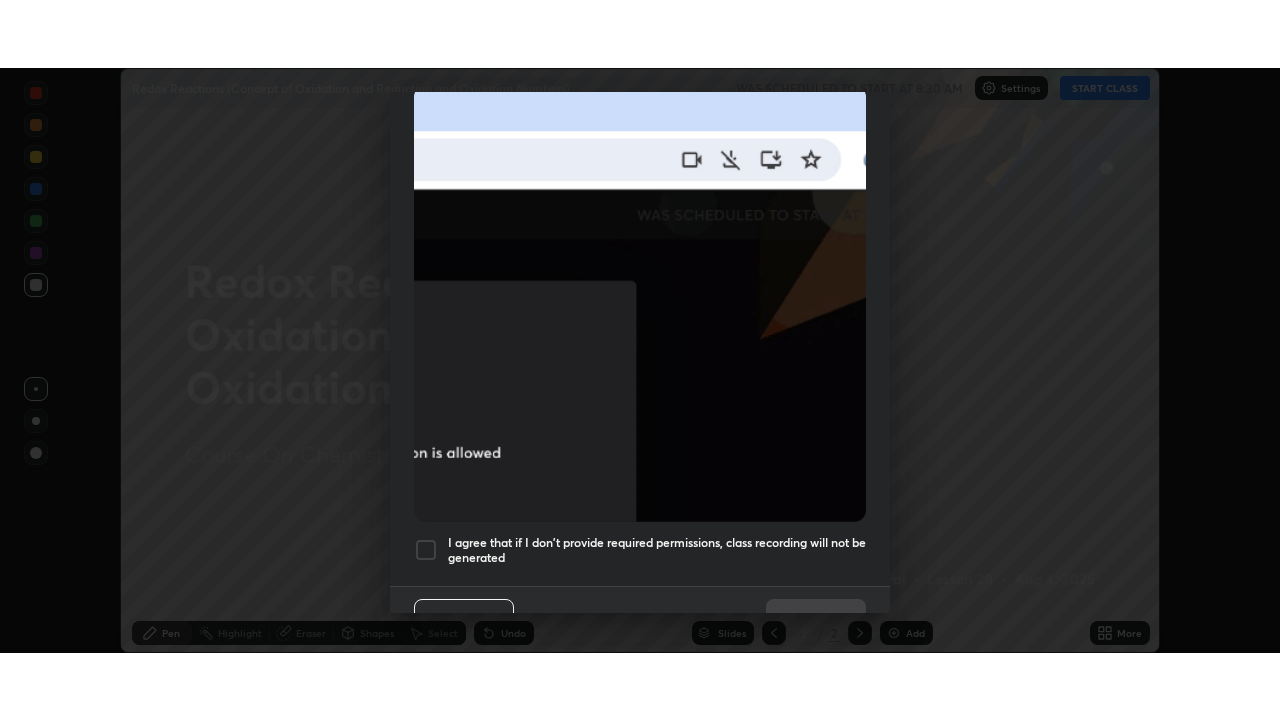 scroll, scrollTop: 479, scrollLeft: 0, axis: vertical 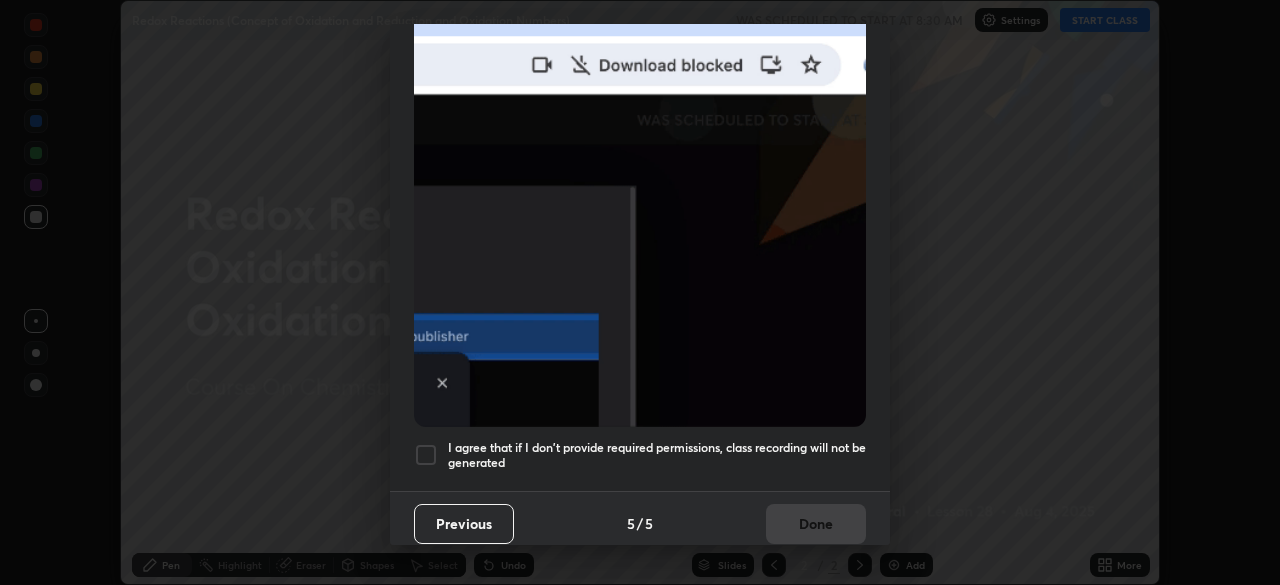click at bounding box center [426, 455] 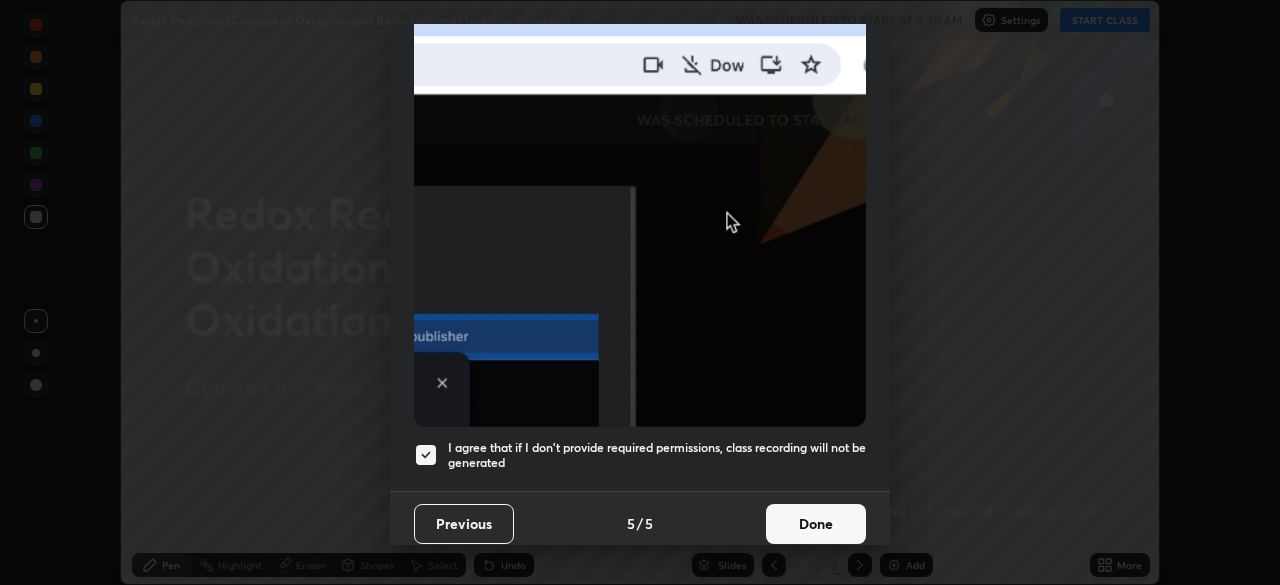 click on "Done" at bounding box center [816, 524] 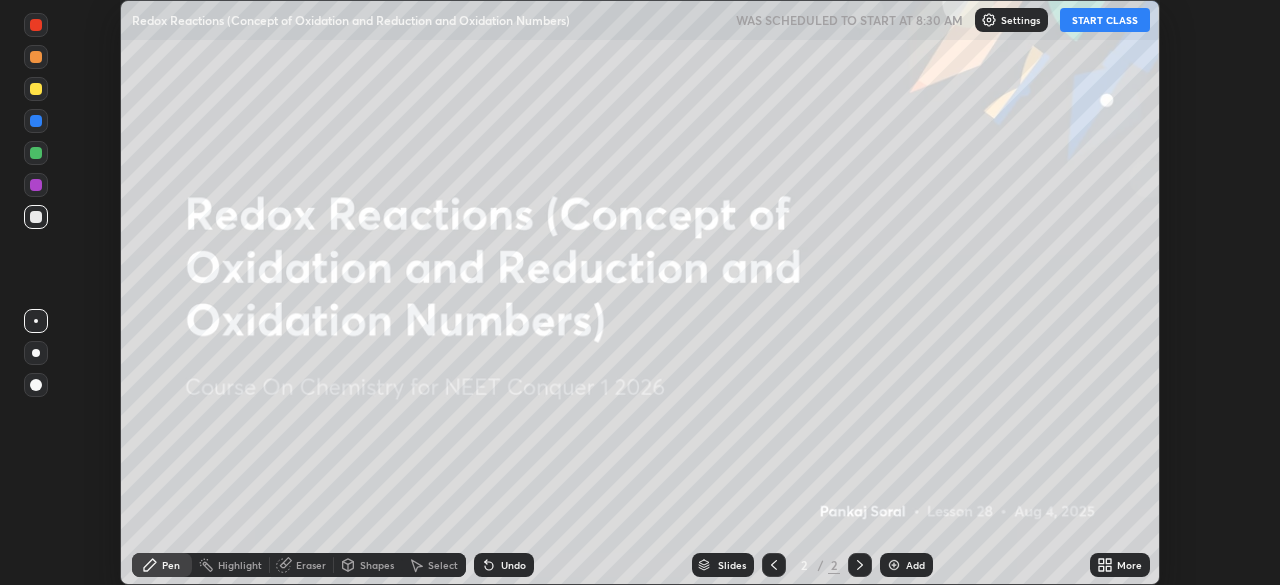 click 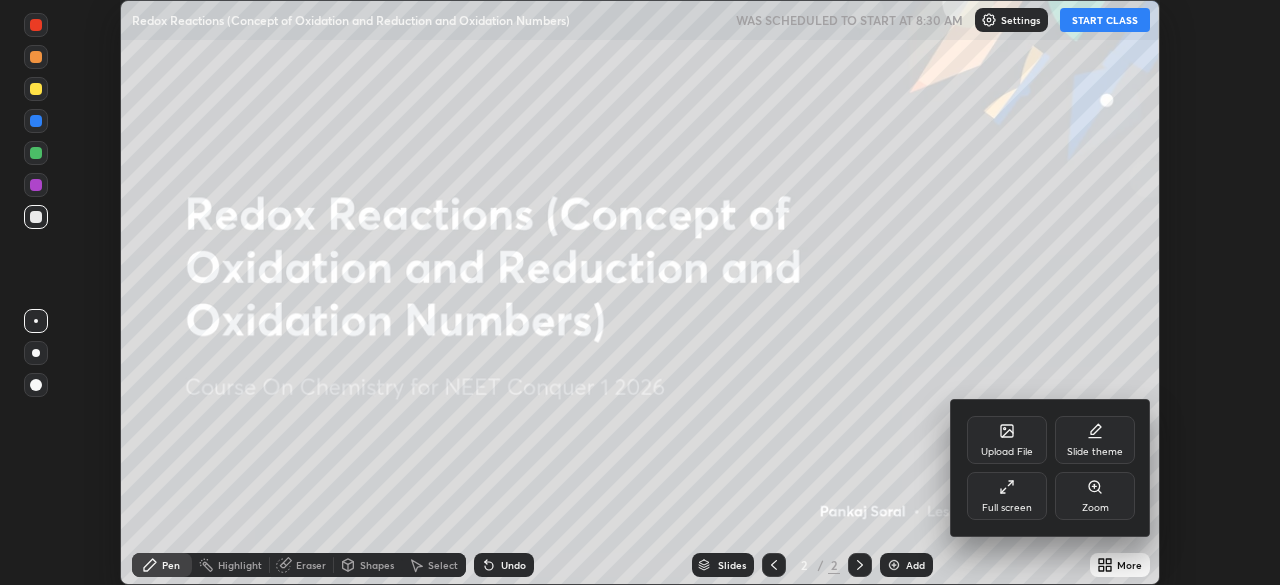 click on "Full screen" at bounding box center (1007, 508) 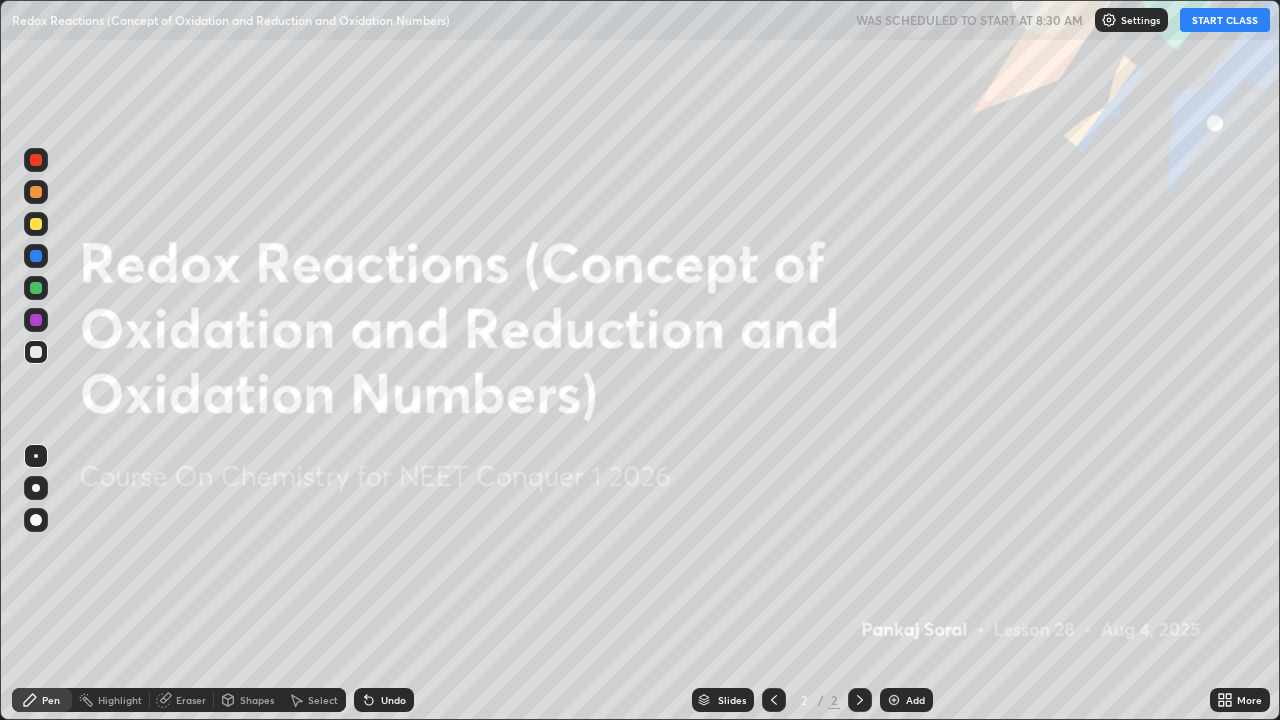 scroll, scrollTop: 99280, scrollLeft: 98720, axis: both 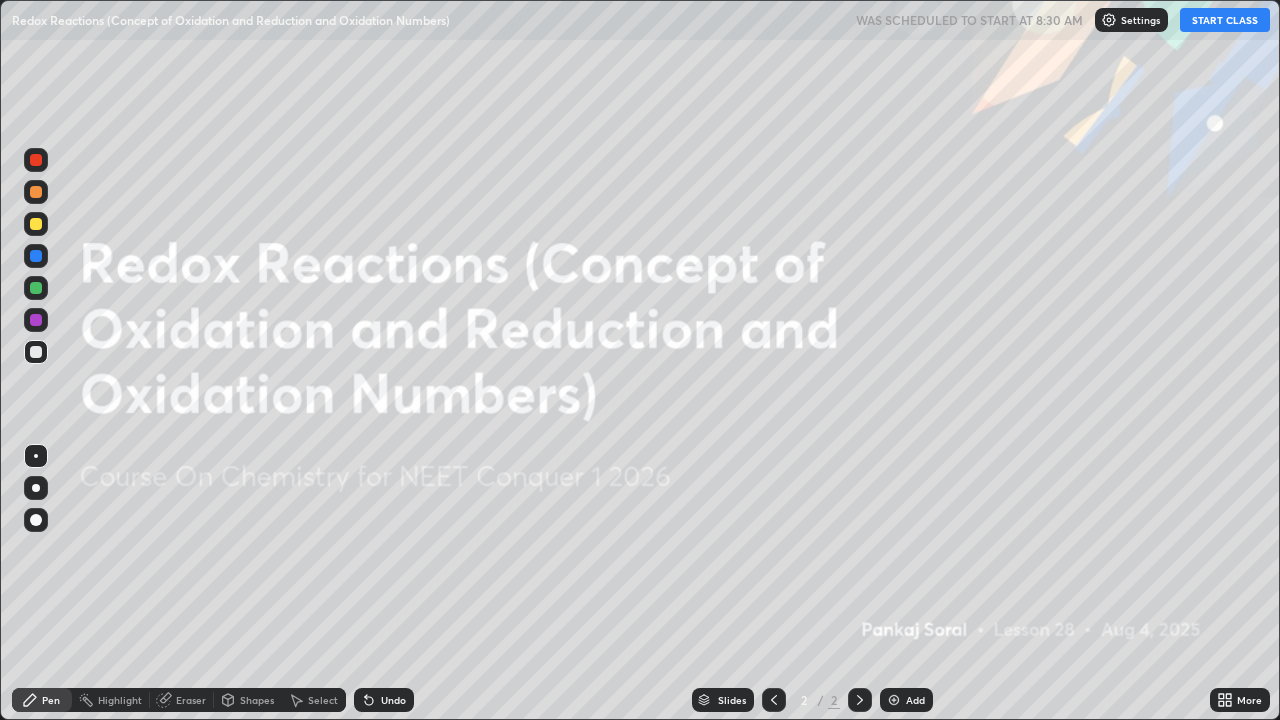 click at bounding box center (894, 700) 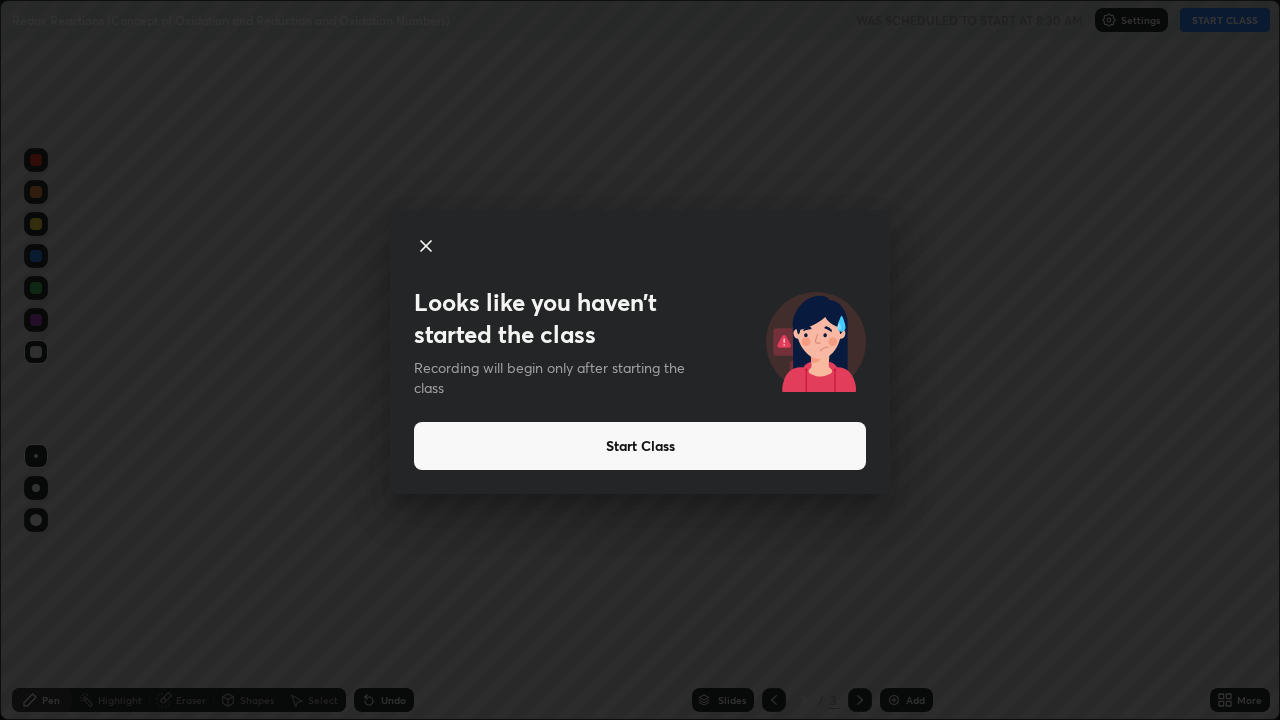 click on "Looks like you haven’t started the class Recording will begin only after starting the class Start Class" at bounding box center (640, 360) 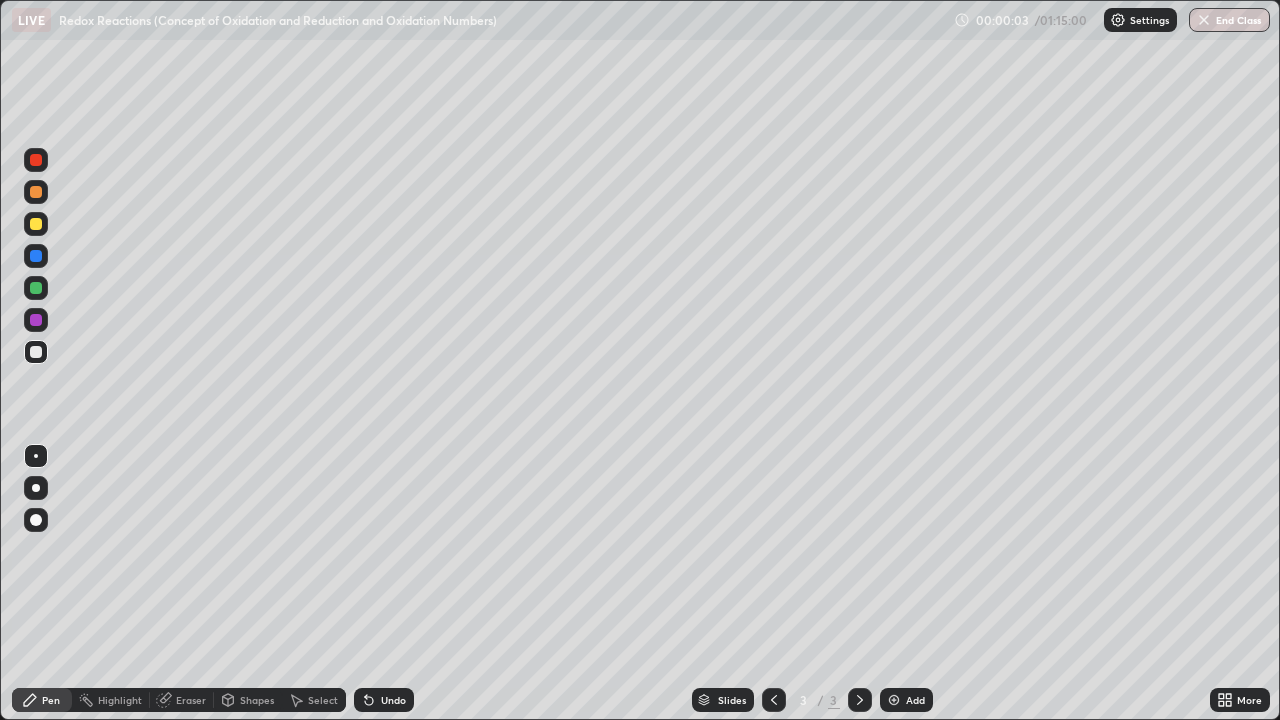click at bounding box center [36, 224] 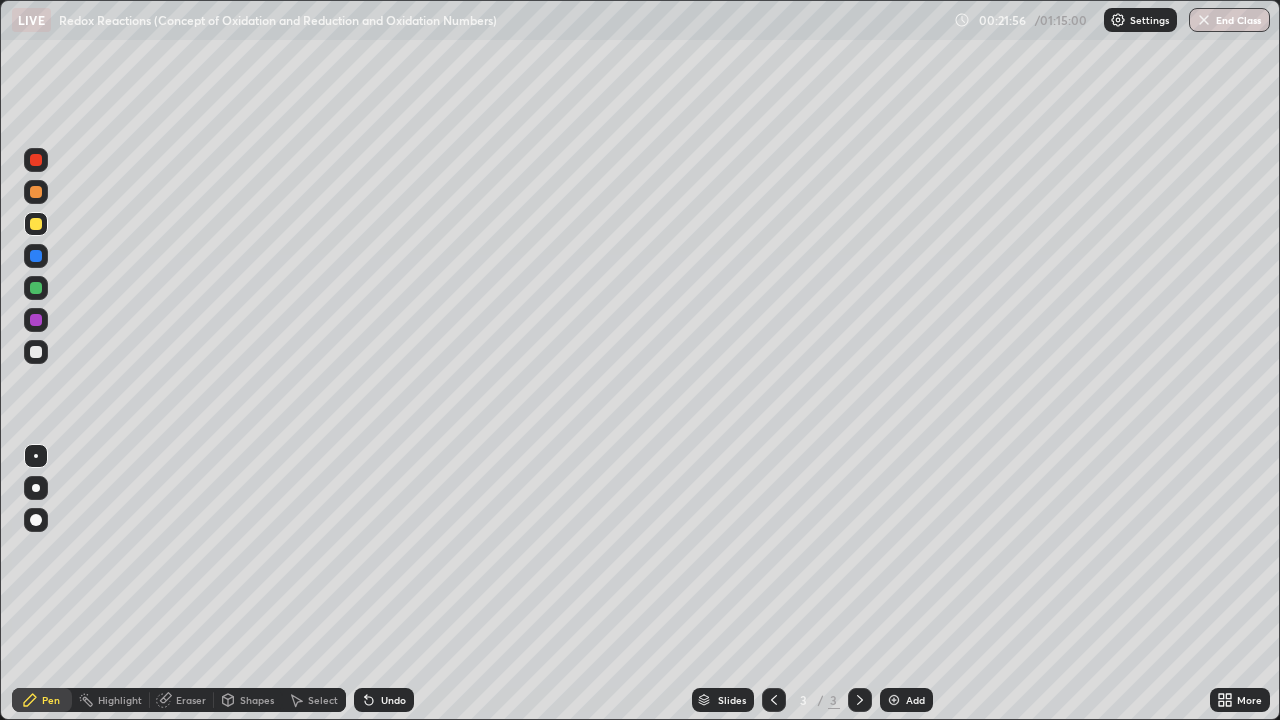 click on "Eraser" at bounding box center (191, 700) 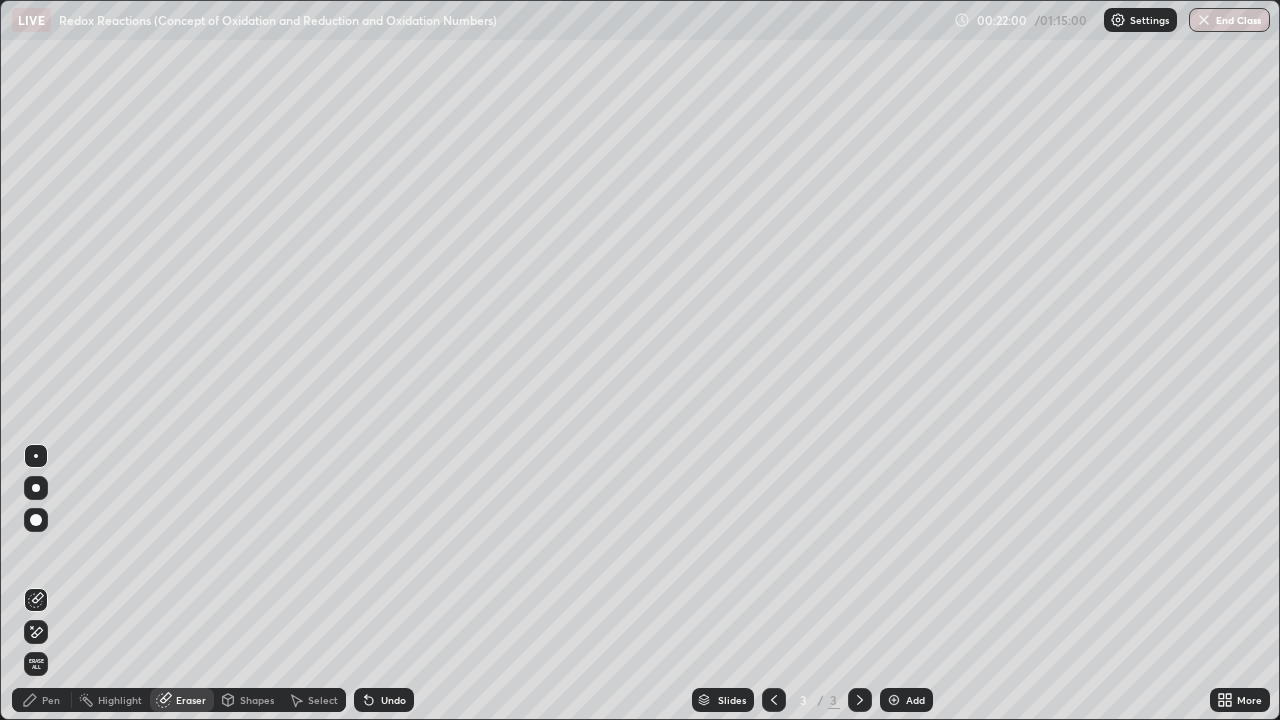 click on "Pen" at bounding box center (51, 700) 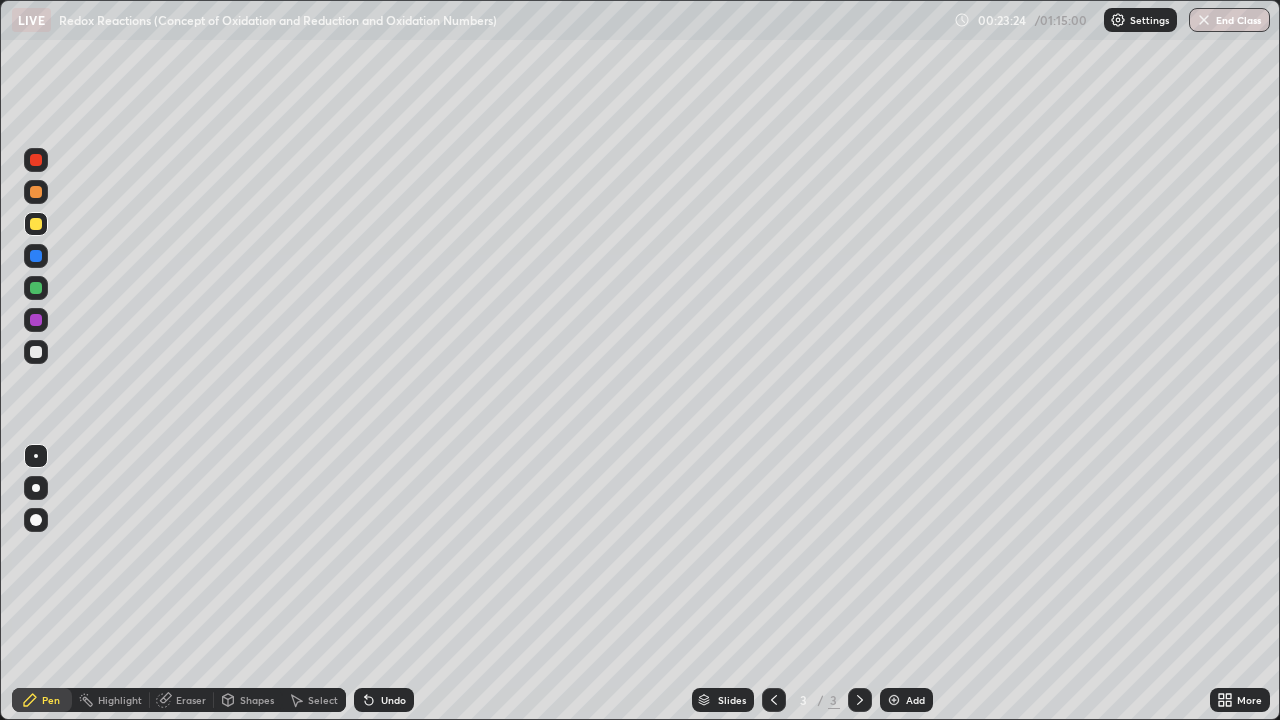 click on "Eraser" at bounding box center (191, 700) 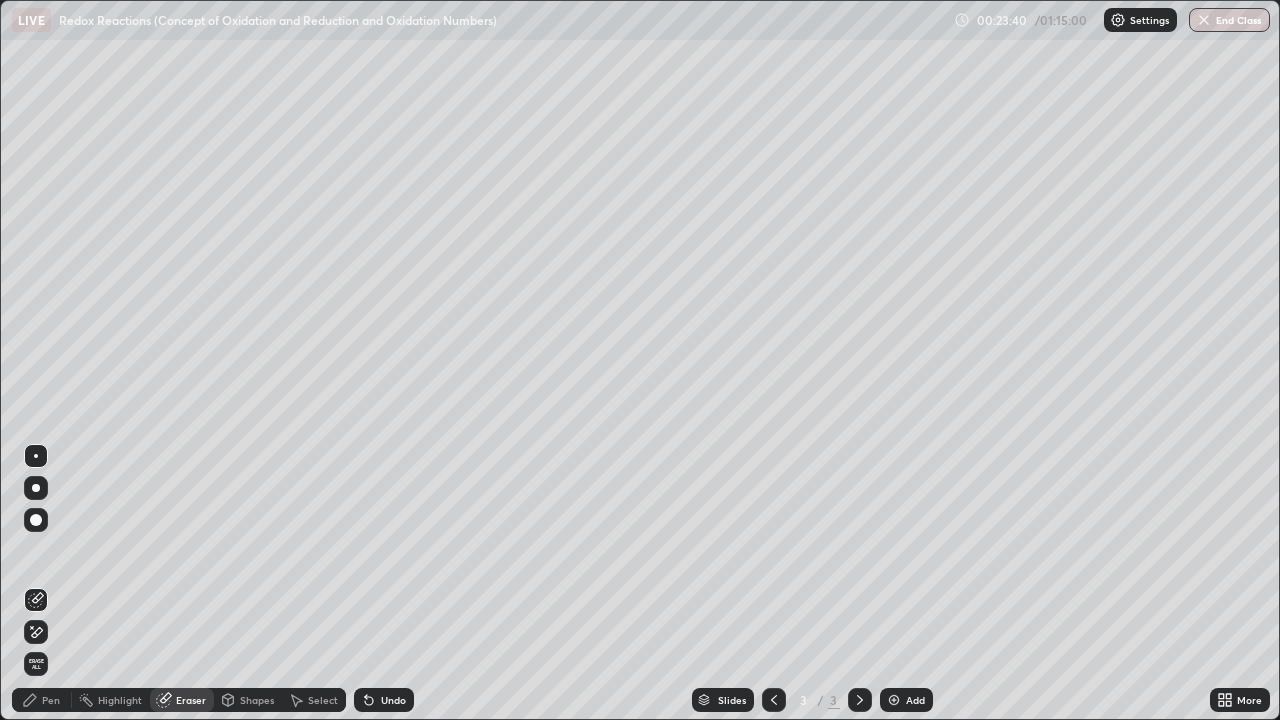 click on "Erase all" at bounding box center (36, 360) 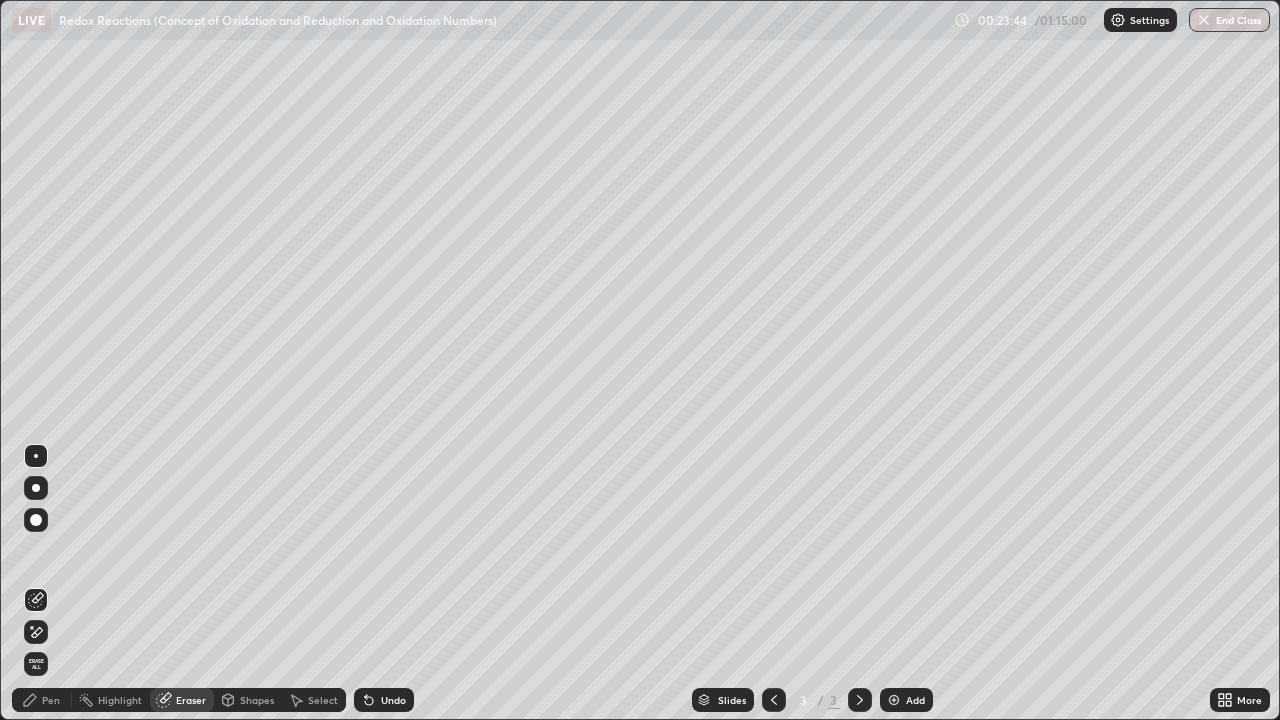 click on "Pen" at bounding box center [51, 700] 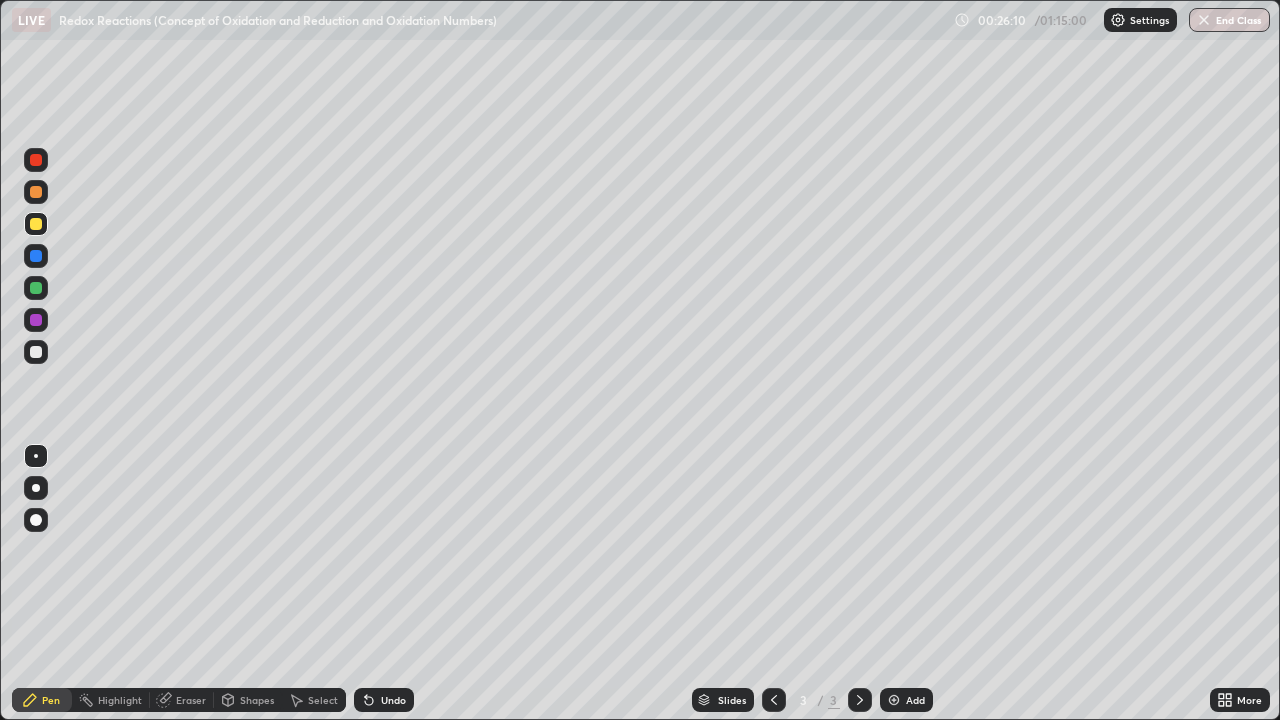 click on "Eraser" at bounding box center [191, 700] 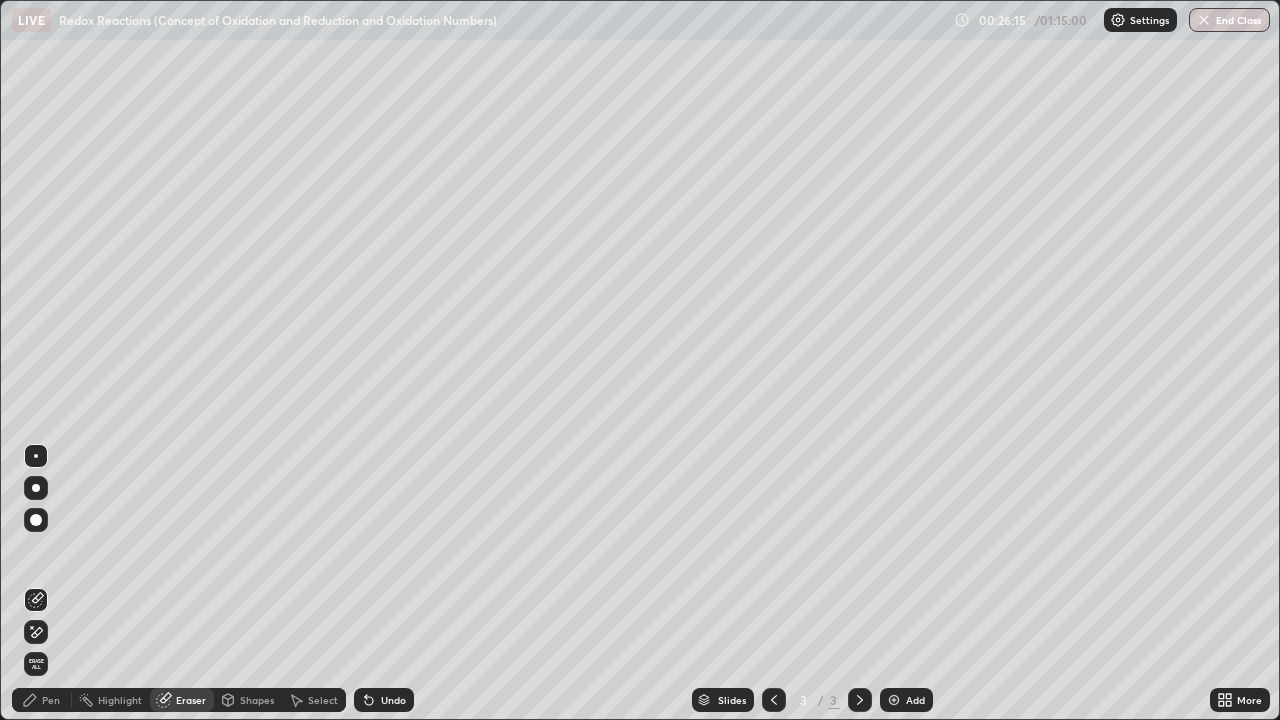 click on "Pen" at bounding box center [51, 700] 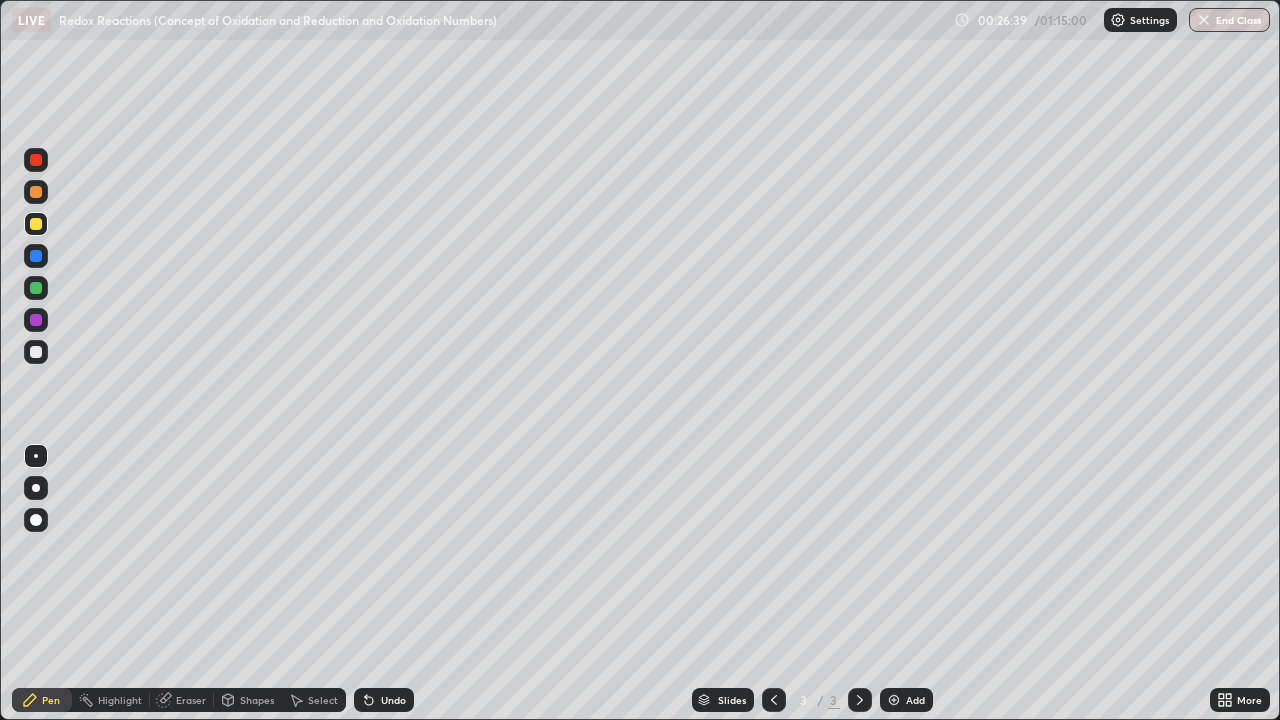 click on "Eraser" at bounding box center [191, 700] 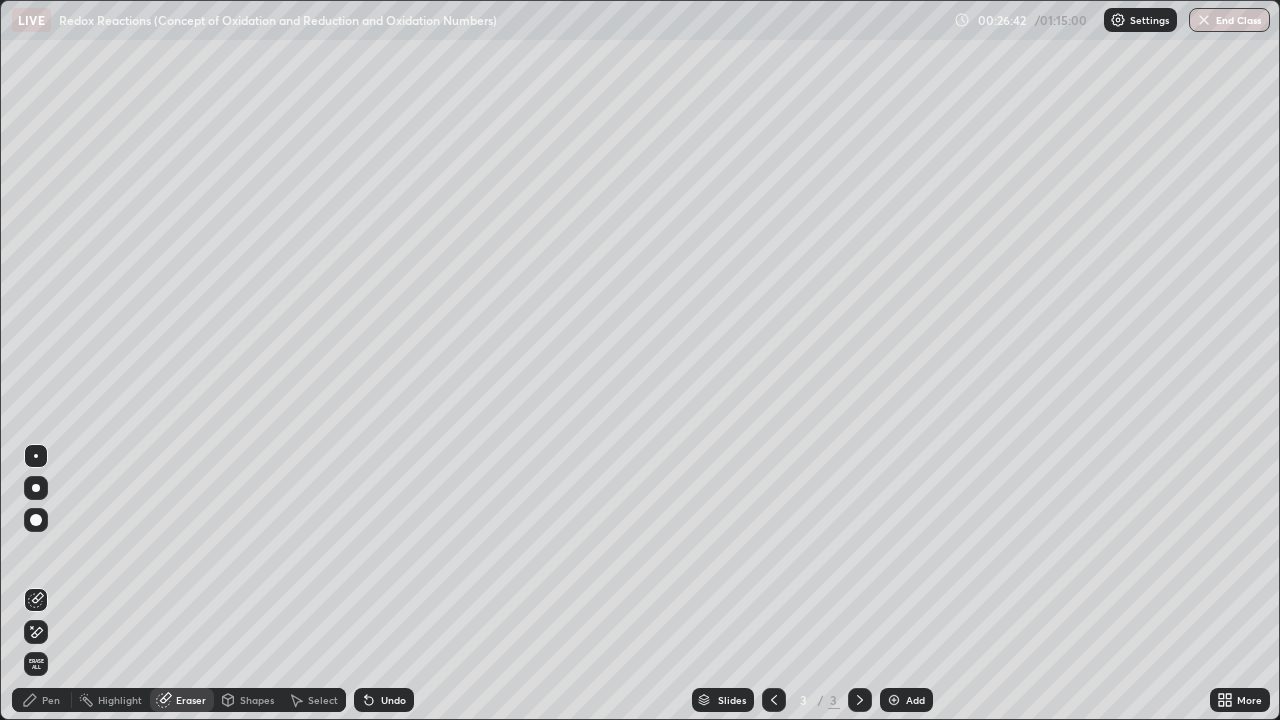 click on "Pen" at bounding box center (42, 700) 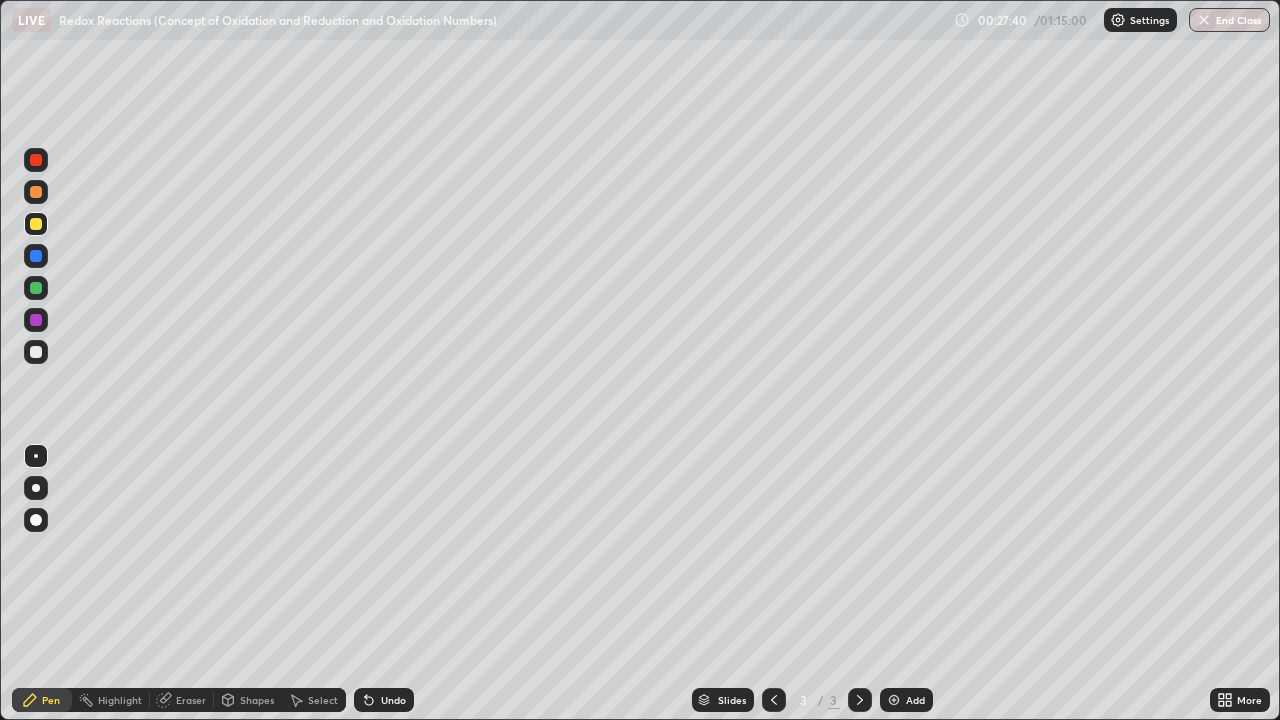 click on "Eraser" at bounding box center [182, 700] 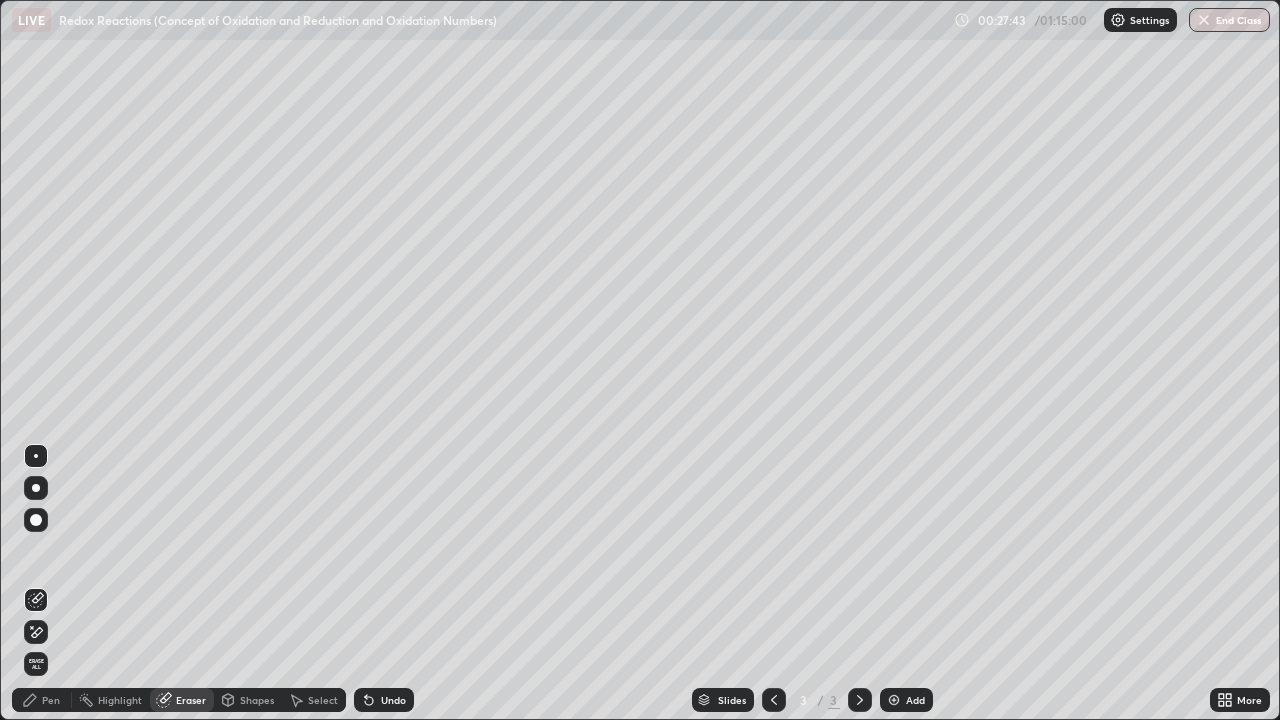 click on "Pen" at bounding box center [51, 700] 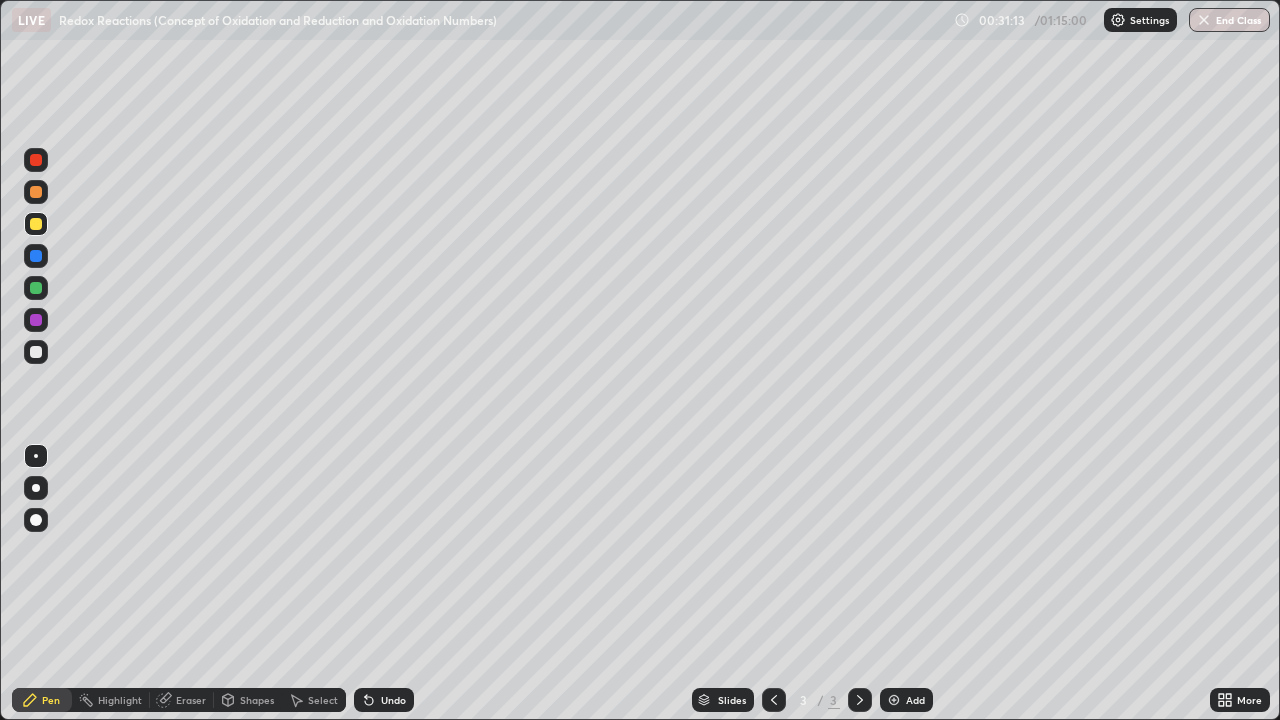 click at bounding box center [894, 700] 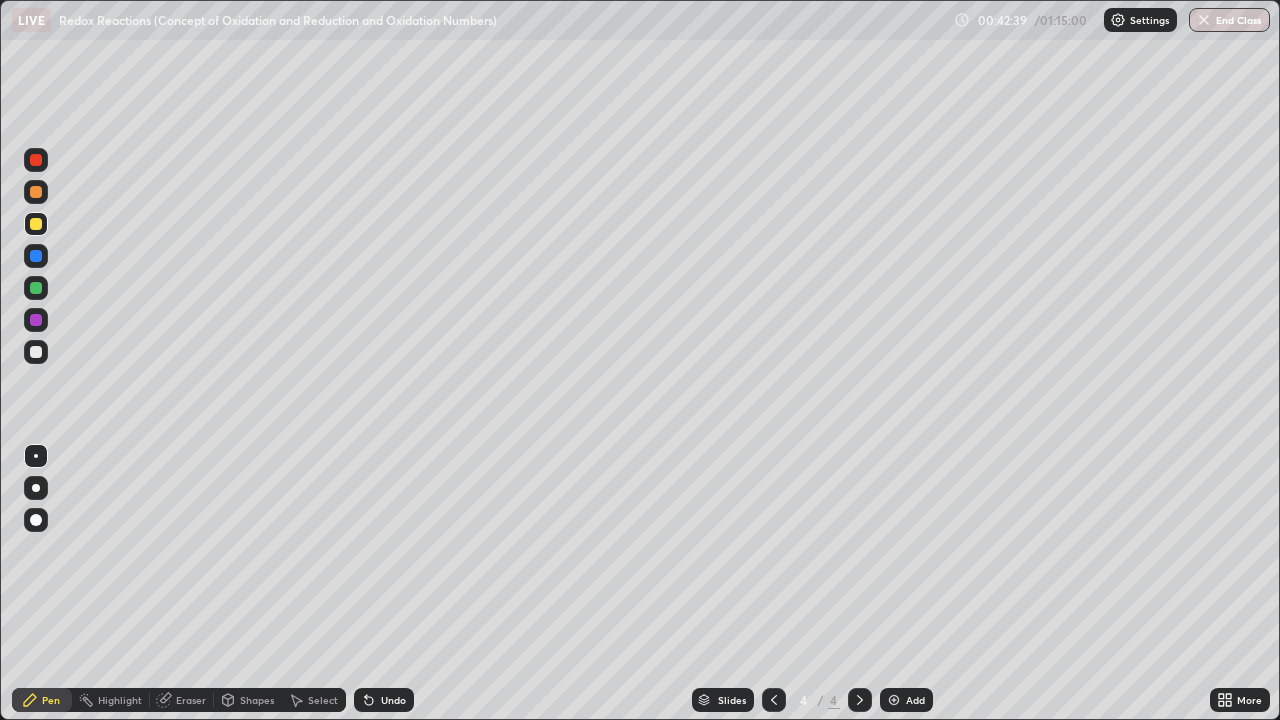 click on "Add" at bounding box center (906, 700) 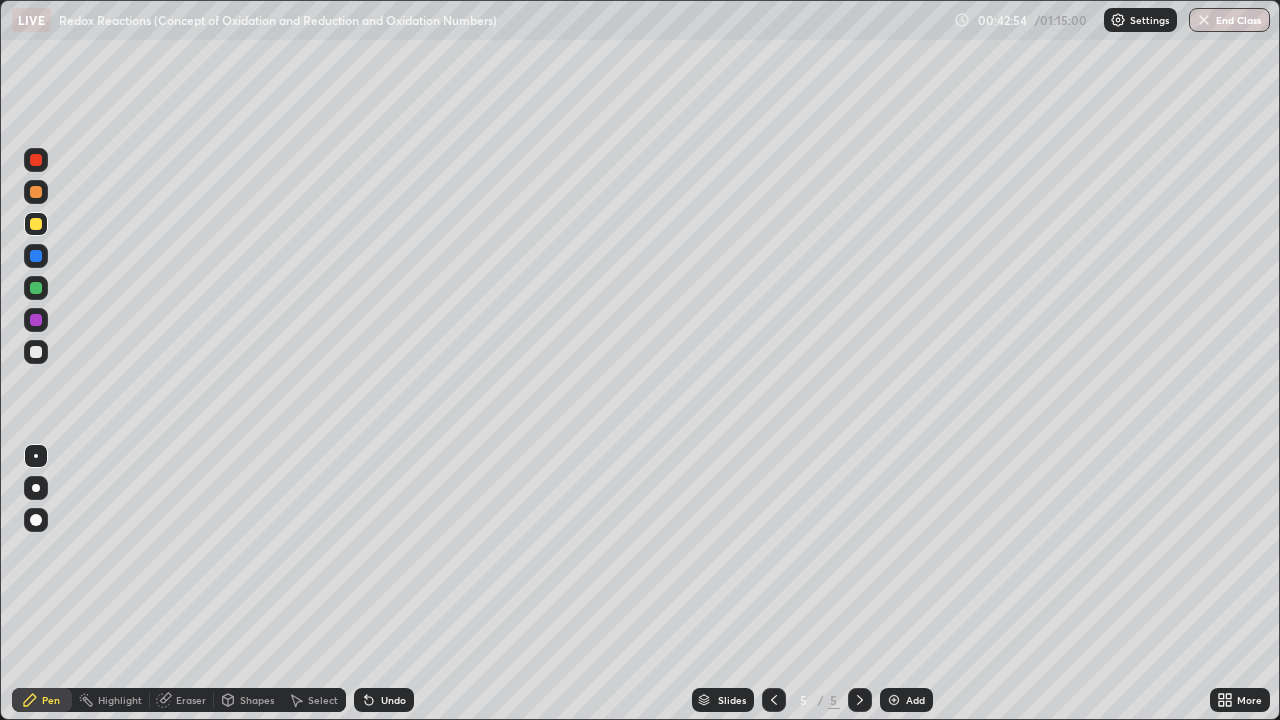 click on "Eraser" at bounding box center [191, 700] 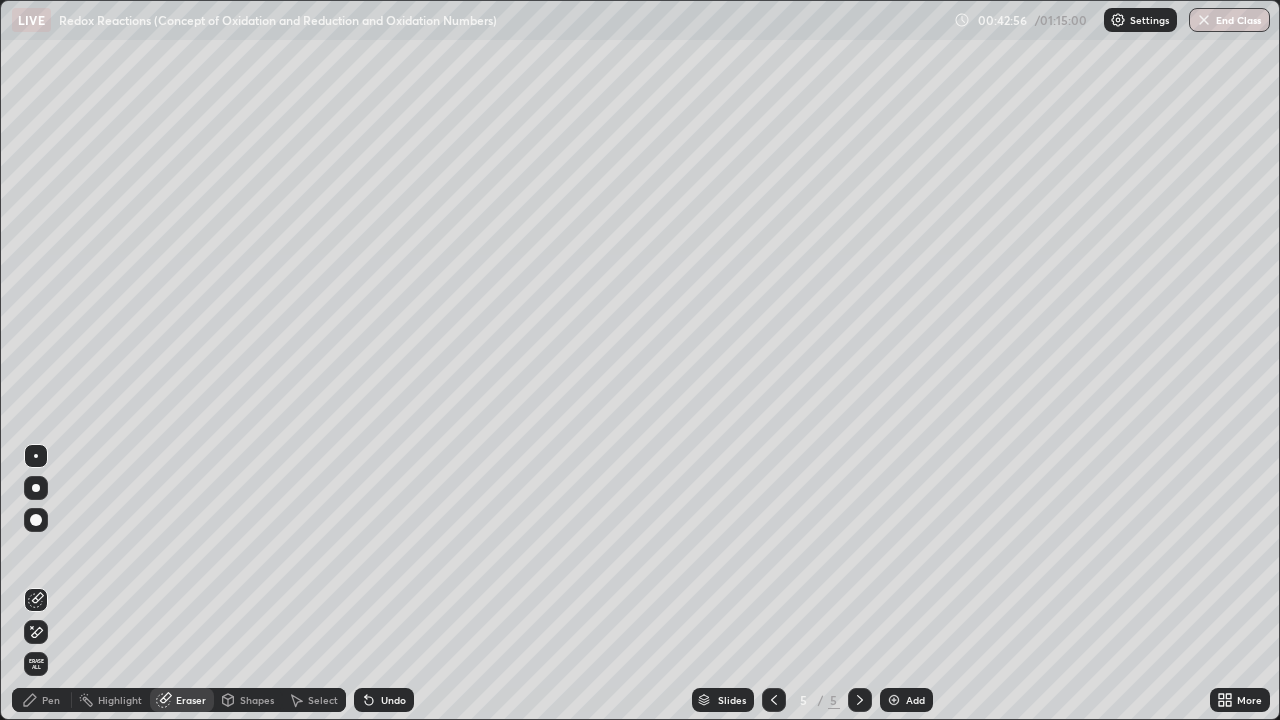 click on "Pen" at bounding box center [51, 700] 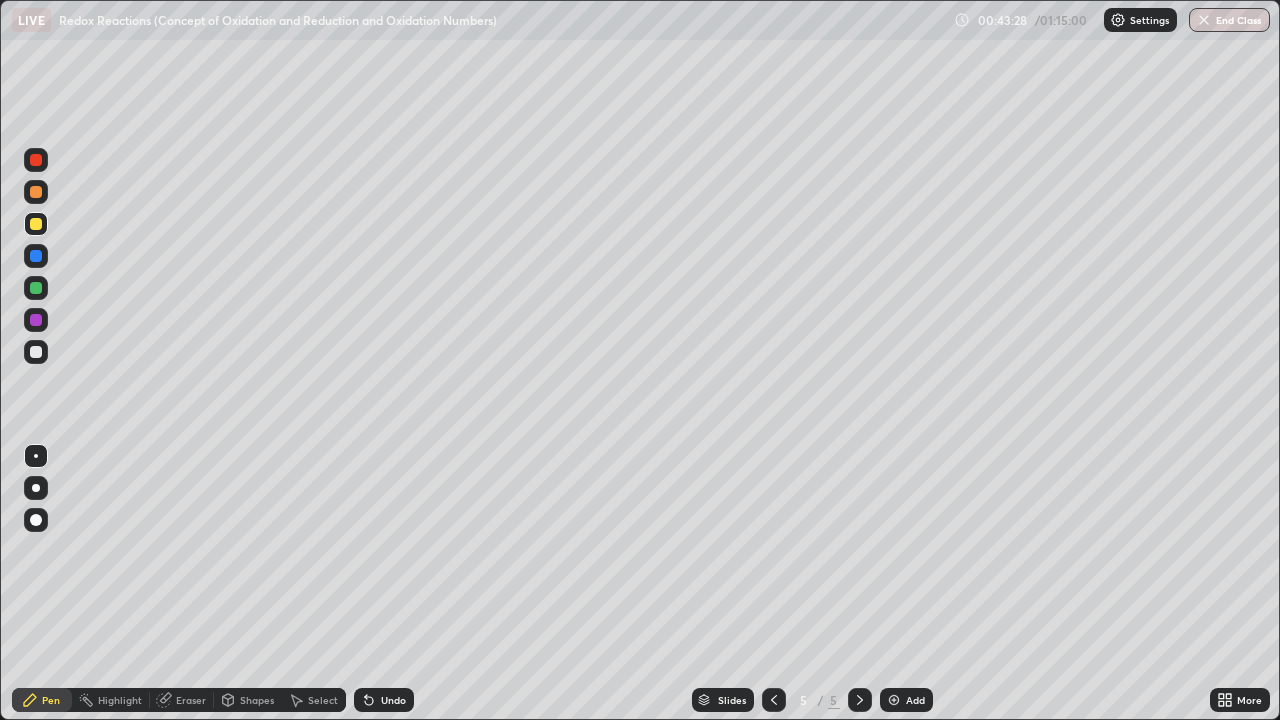 click on "Eraser" at bounding box center [191, 700] 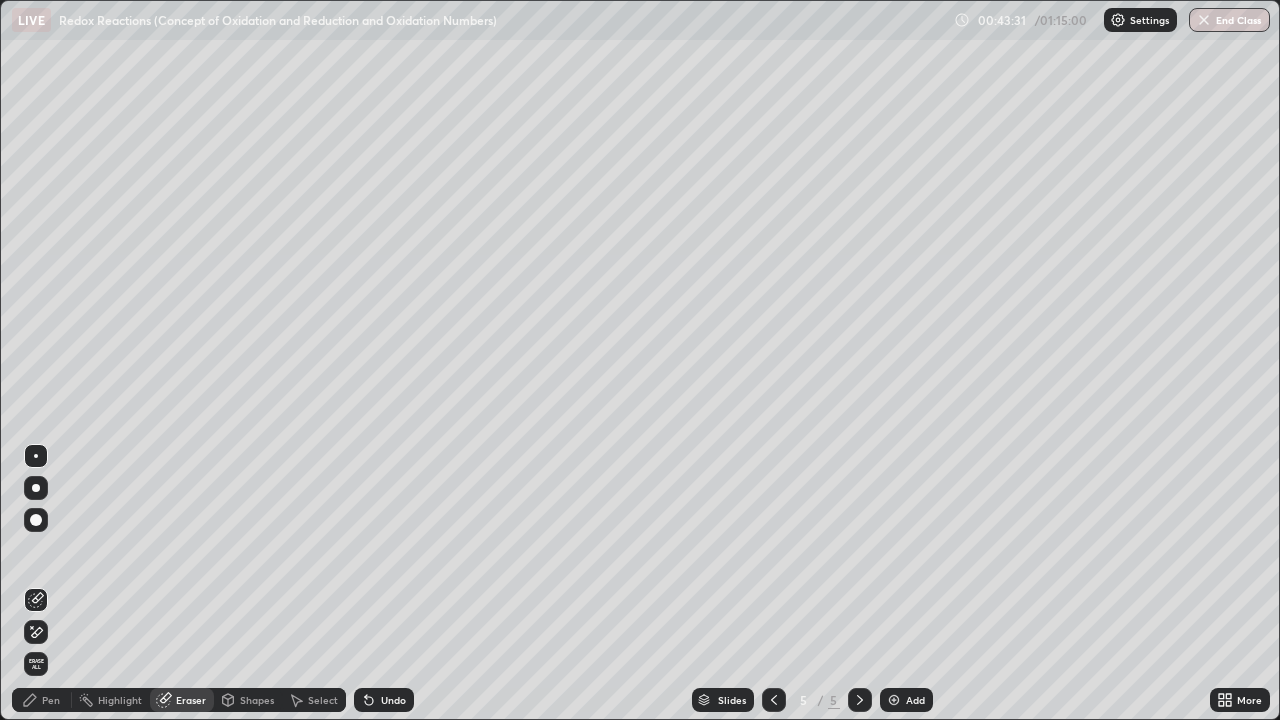click on "Pen" at bounding box center [42, 700] 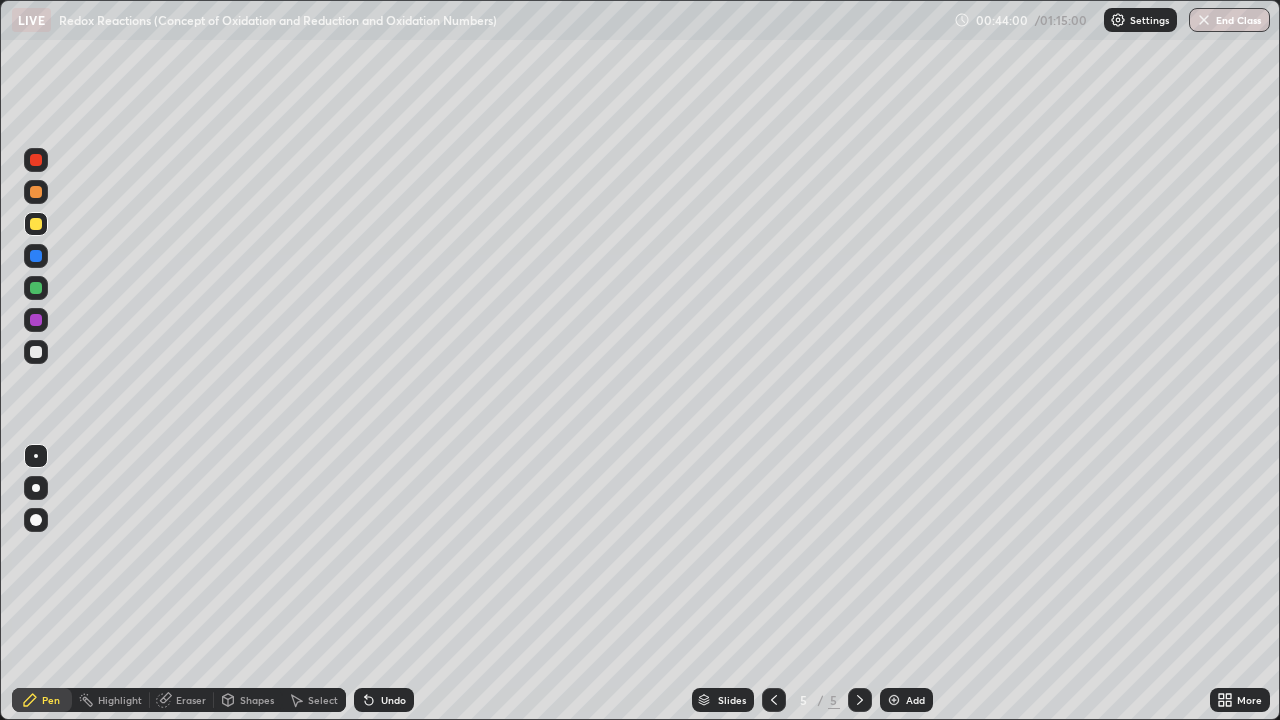 click on "Eraser" at bounding box center [191, 700] 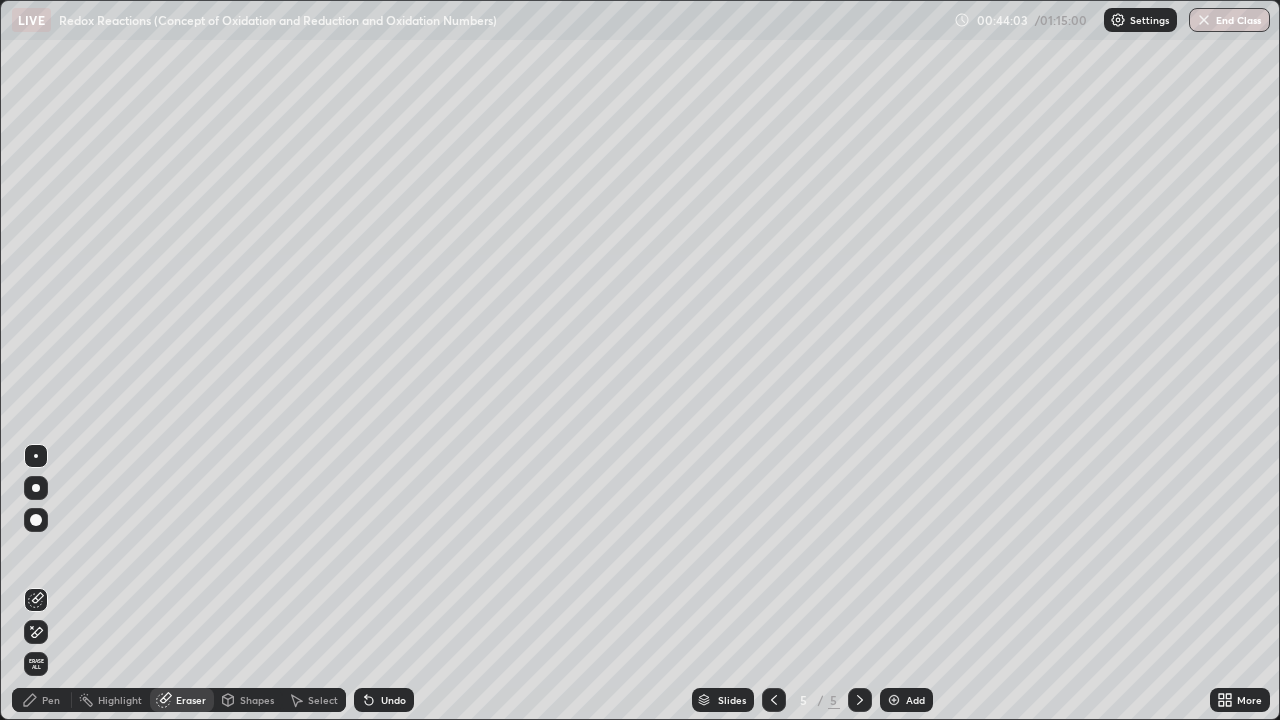 click on "Pen" at bounding box center [51, 700] 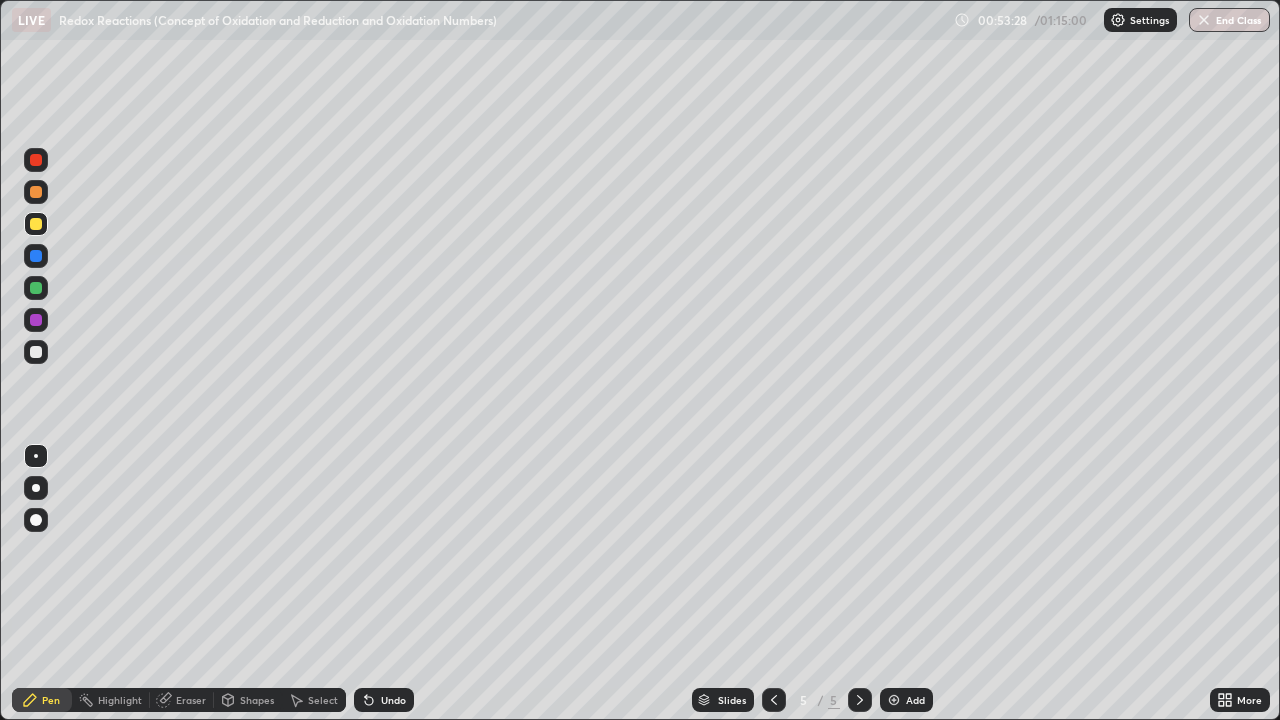 click at bounding box center [894, 700] 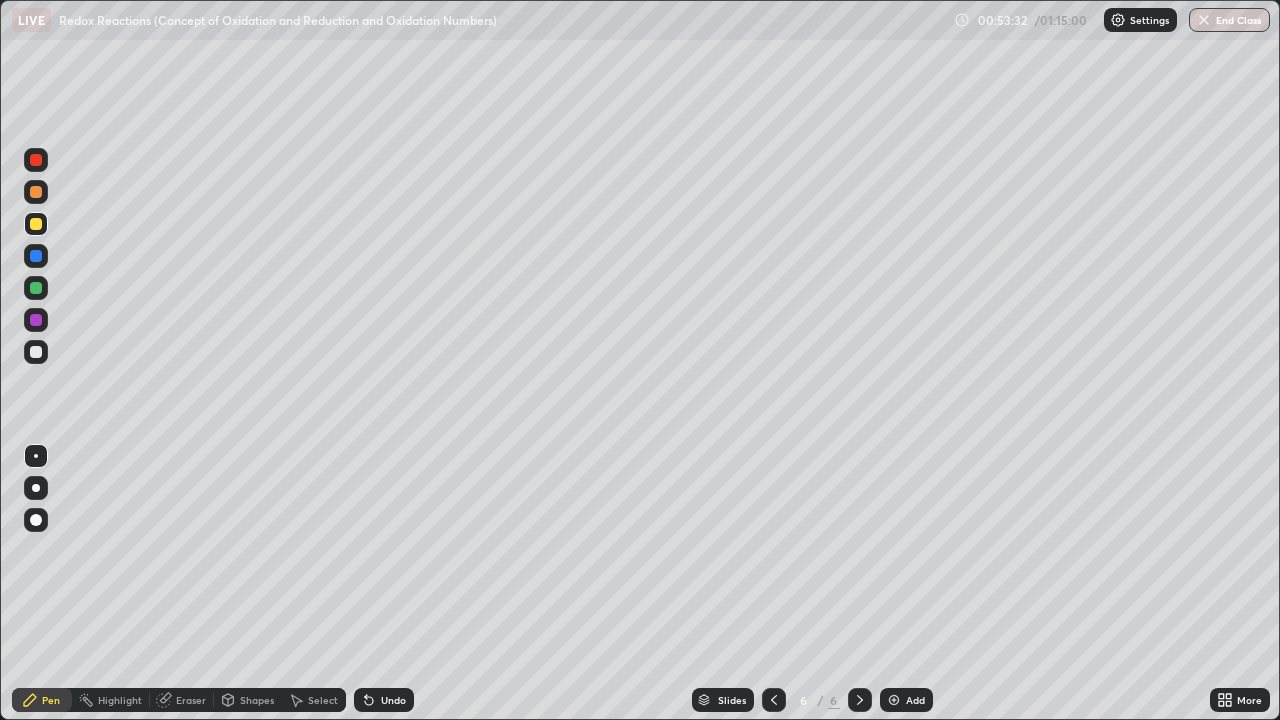 click at bounding box center [36, 224] 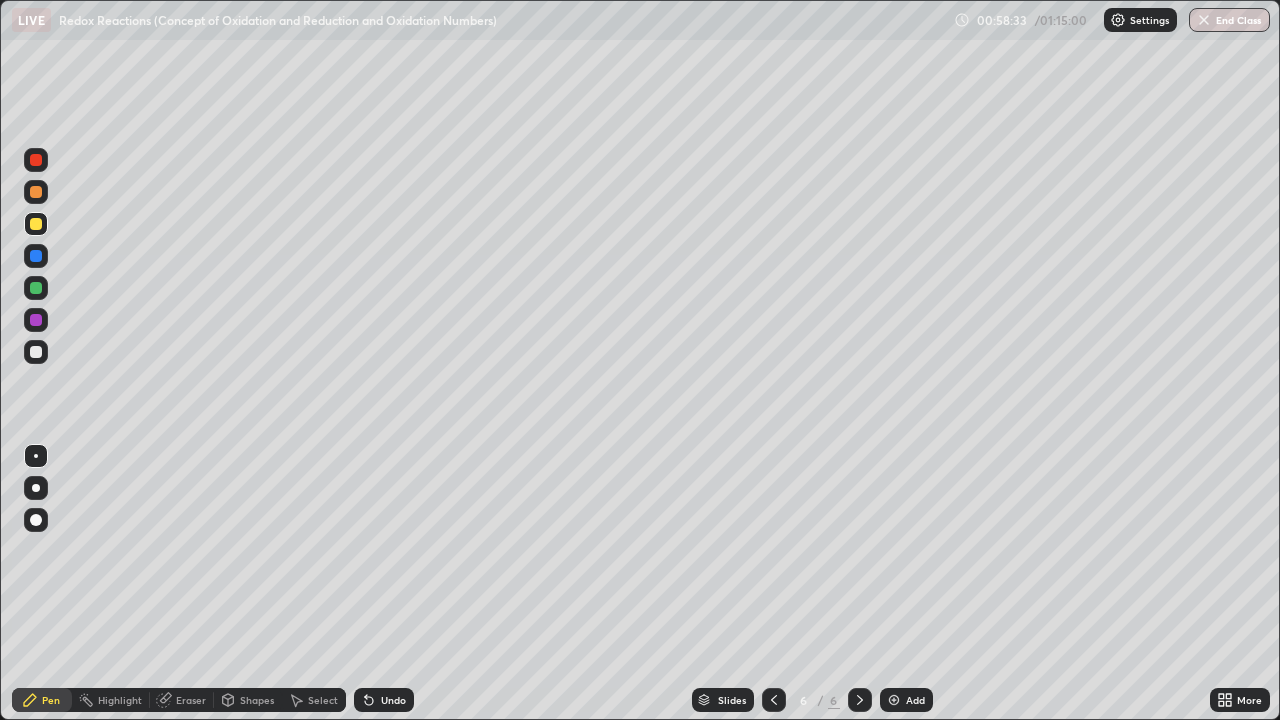 click on "Eraser" at bounding box center (191, 700) 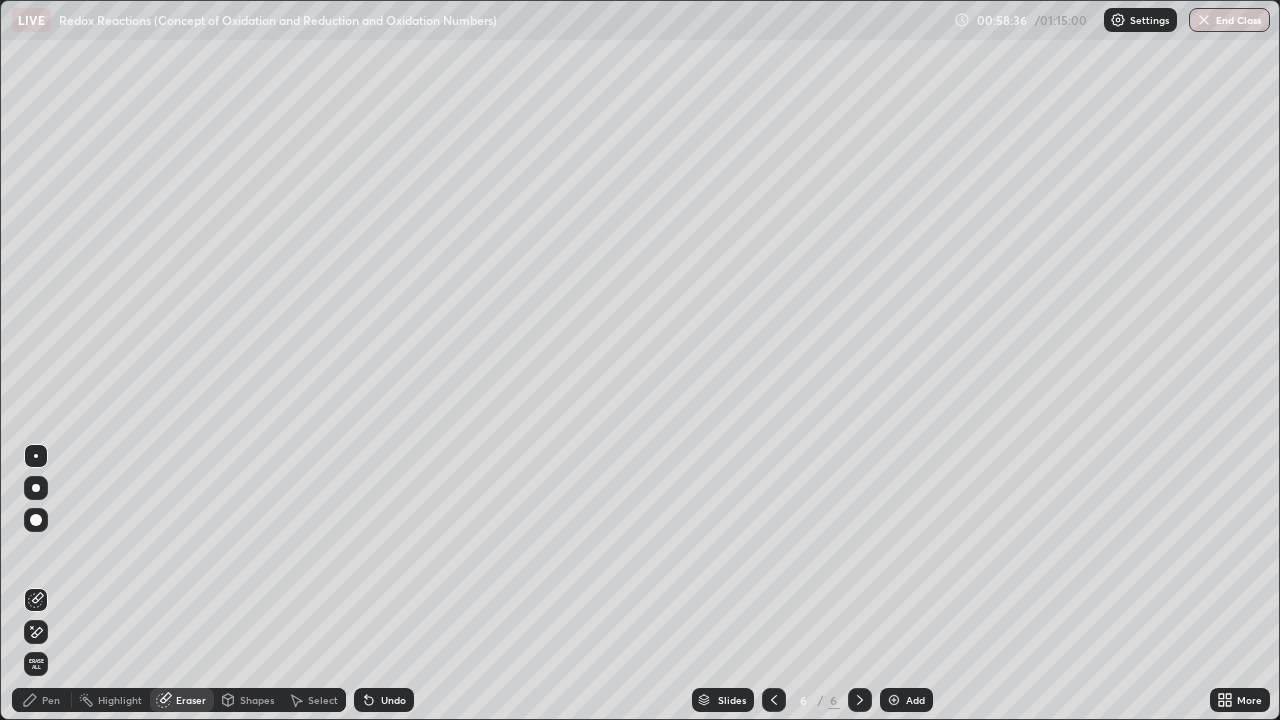click on "Pen" at bounding box center [51, 700] 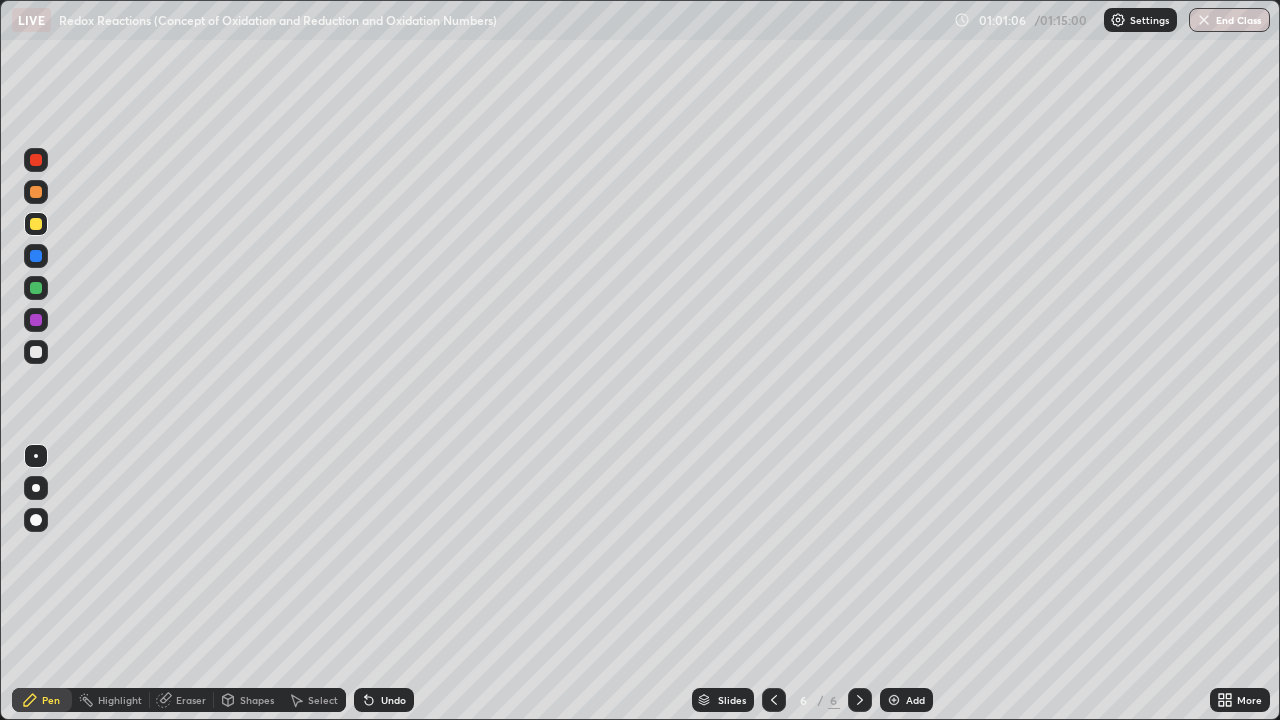 click on "Eraser" at bounding box center (191, 700) 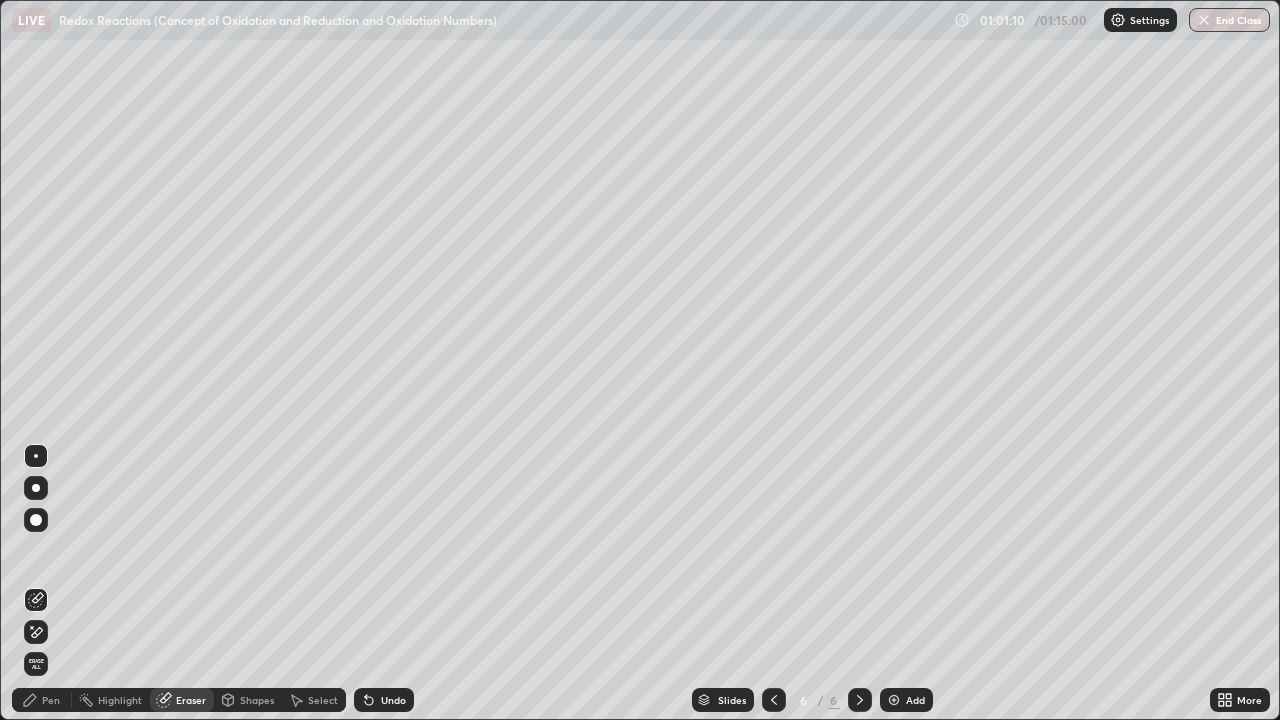 click on "Pen" at bounding box center (51, 700) 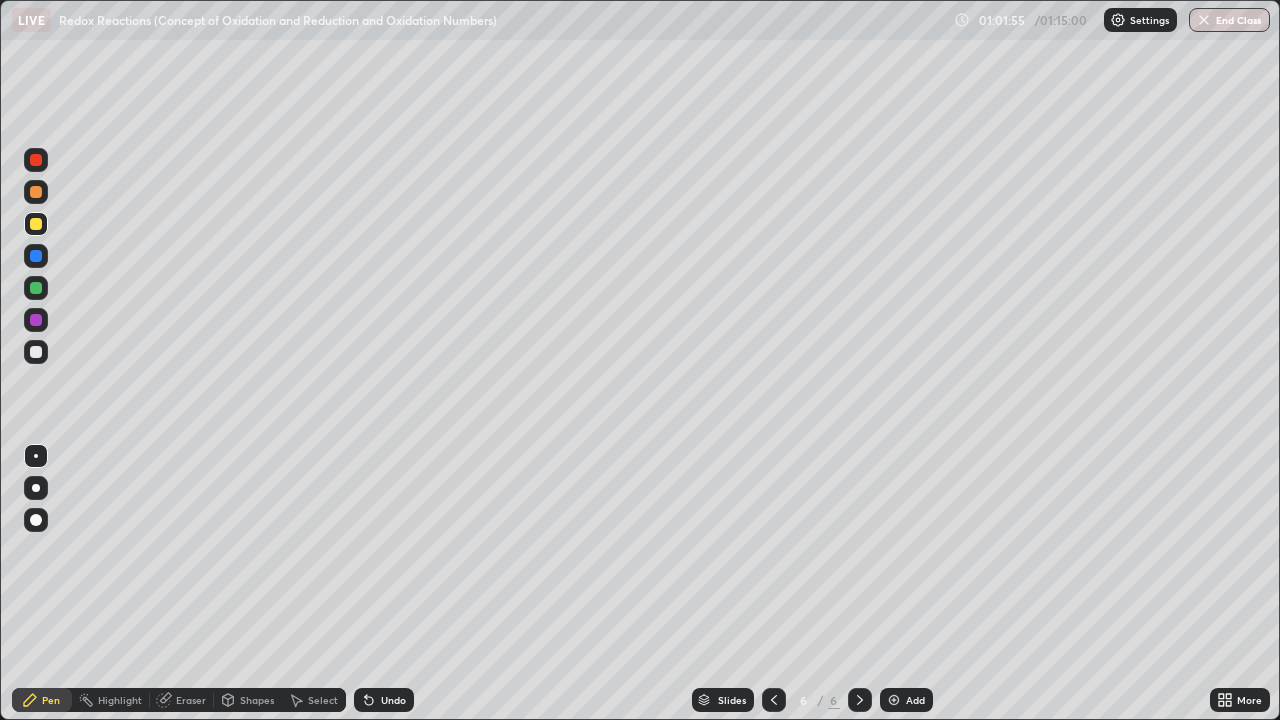 click on "More" at bounding box center (1240, 700) 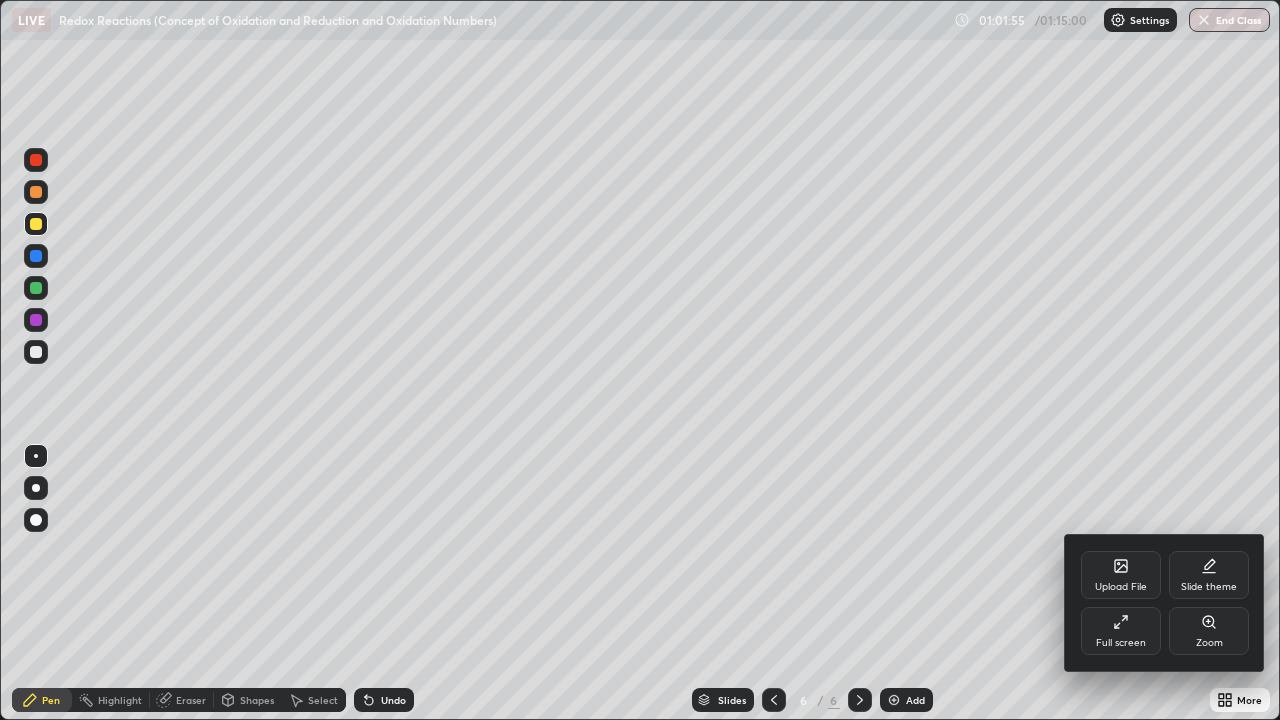 click on "Zoom" at bounding box center (1209, 631) 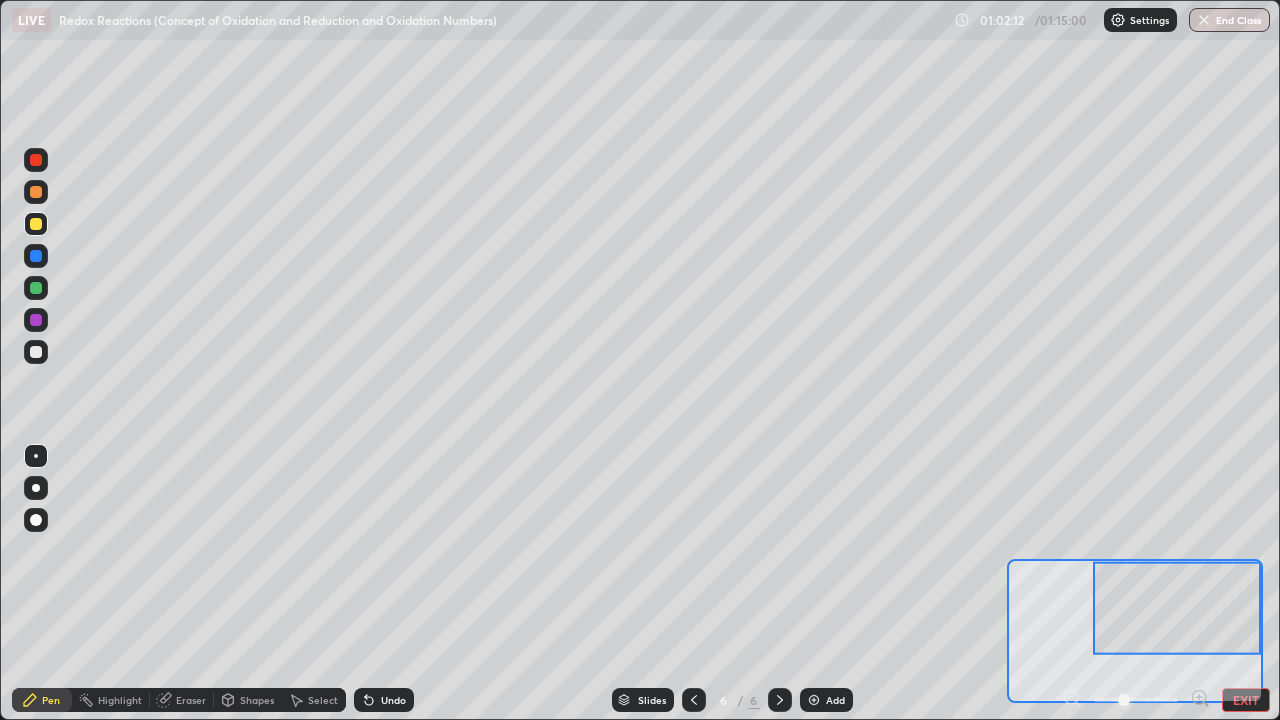 click at bounding box center (1177, 607) 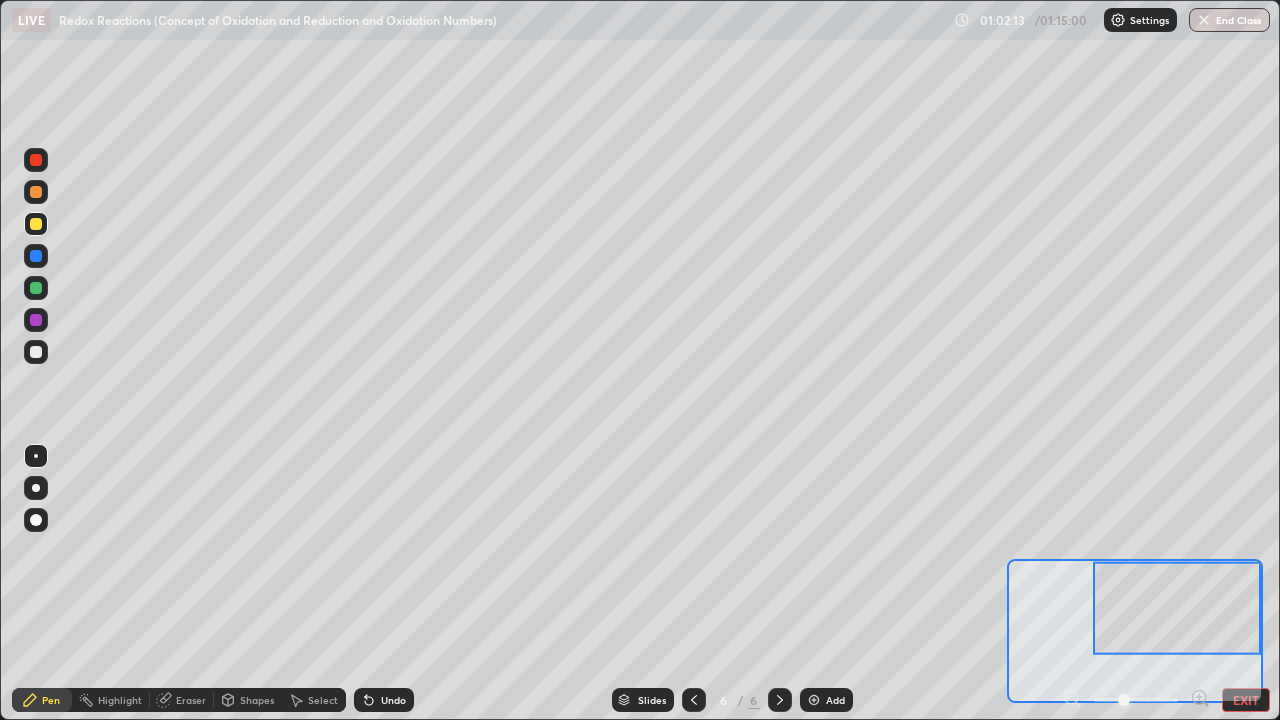 click at bounding box center (1177, 607) 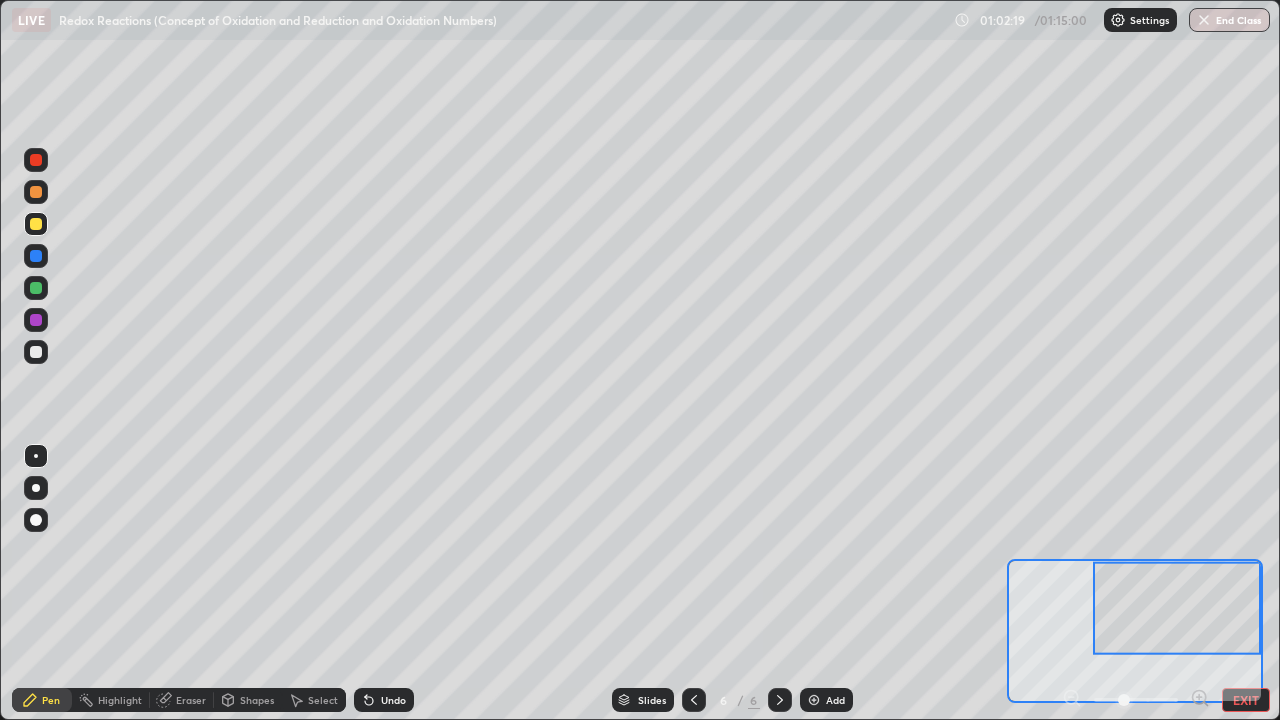 click at bounding box center (1136, 700) 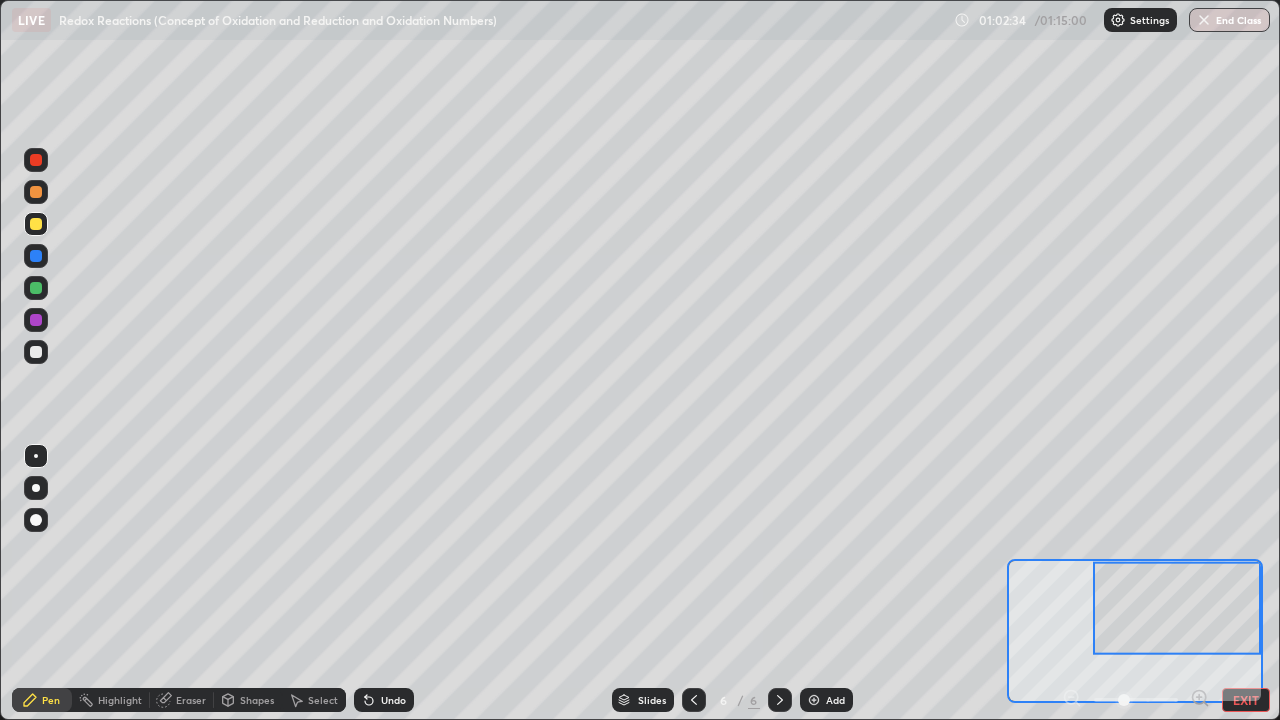 click on "EXIT" at bounding box center (1246, 700) 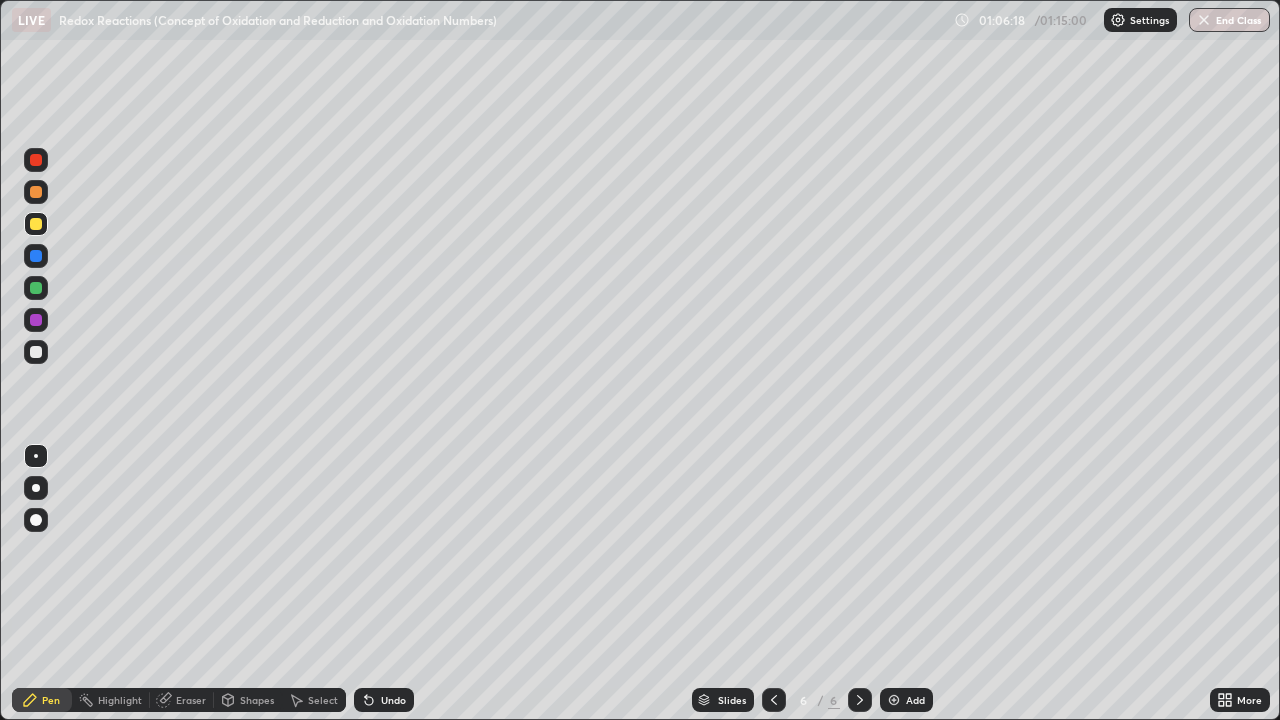 click at bounding box center [894, 700] 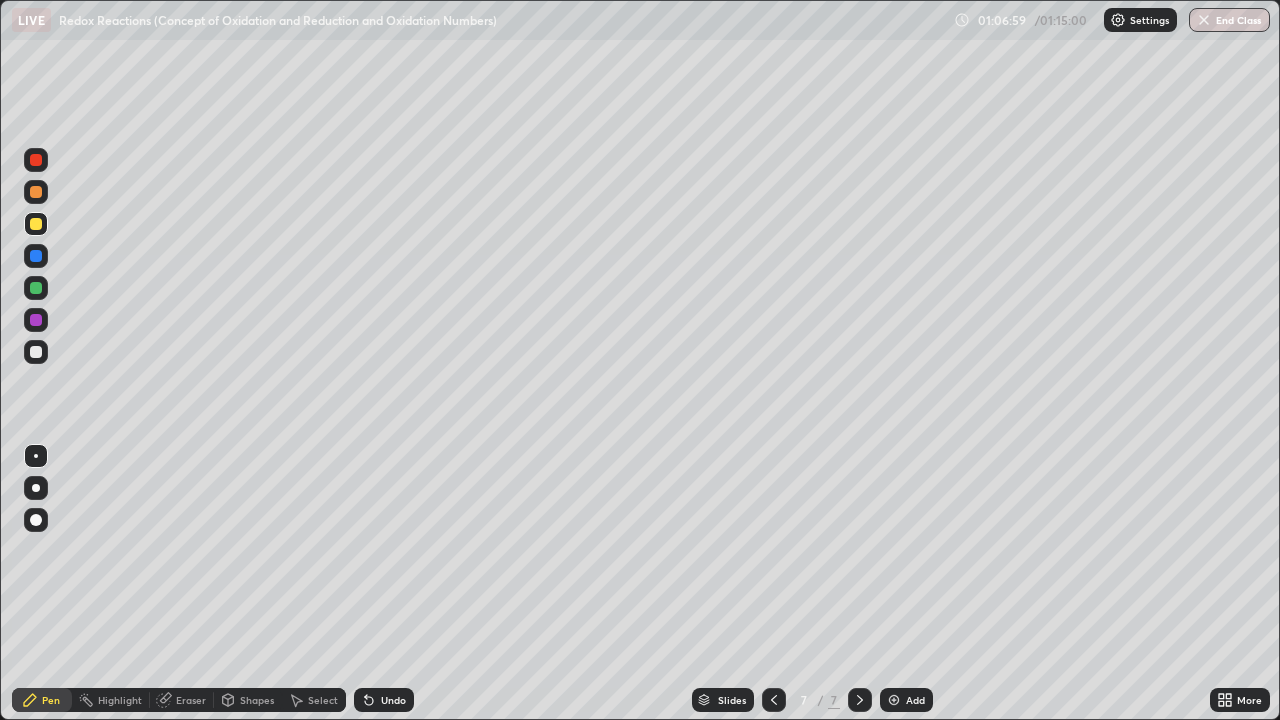 click on "Eraser" at bounding box center (191, 700) 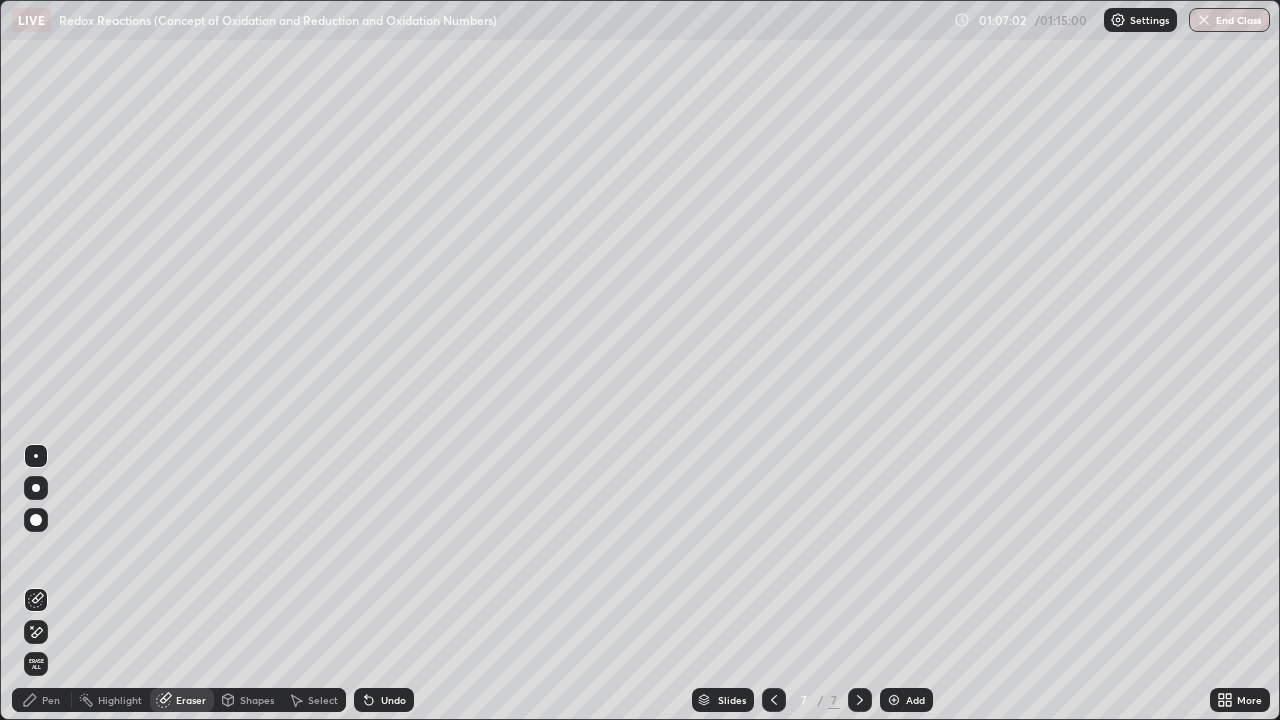 click on "Pen" at bounding box center (51, 700) 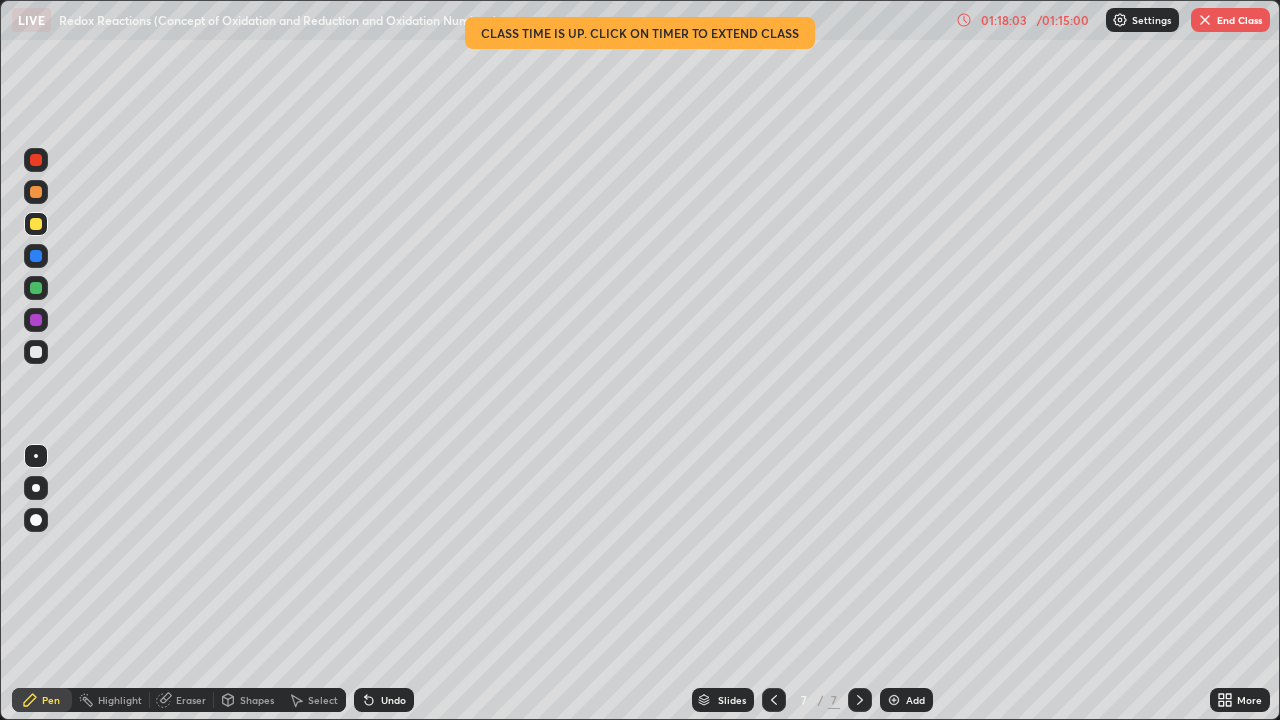 click at bounding box center (1205, 20) 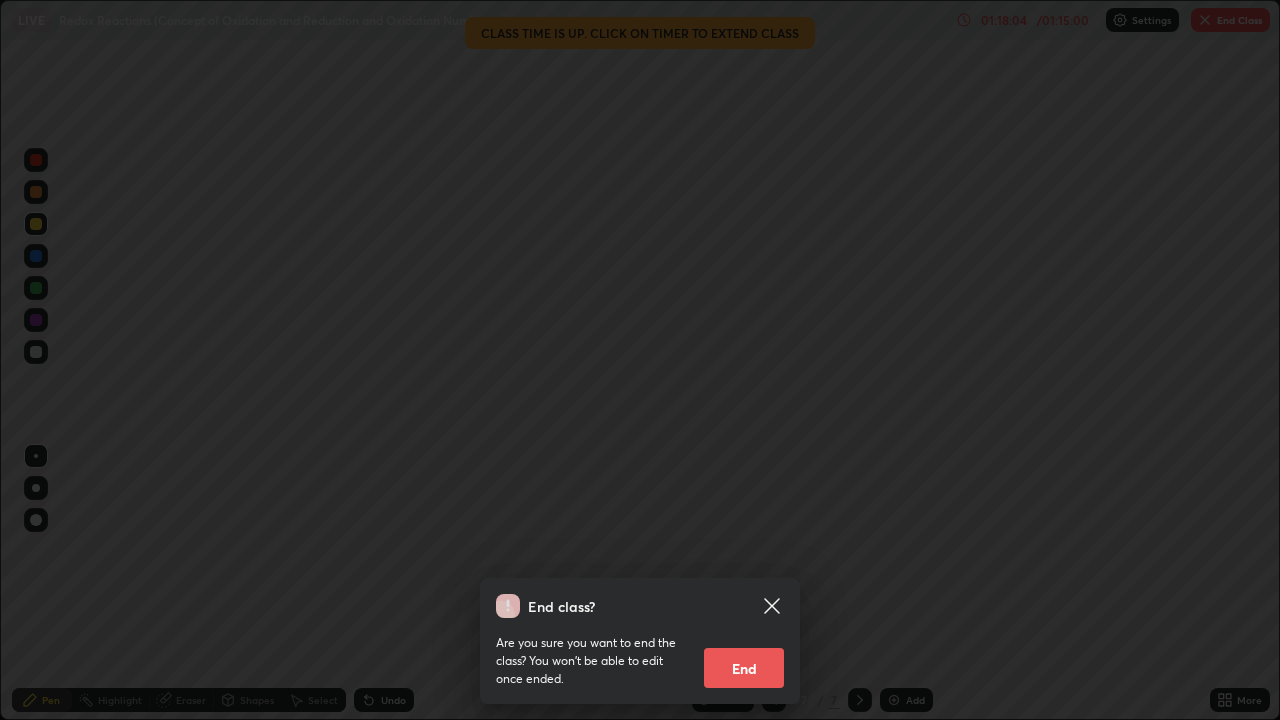 click on "End" at bounding box center [744, 668] 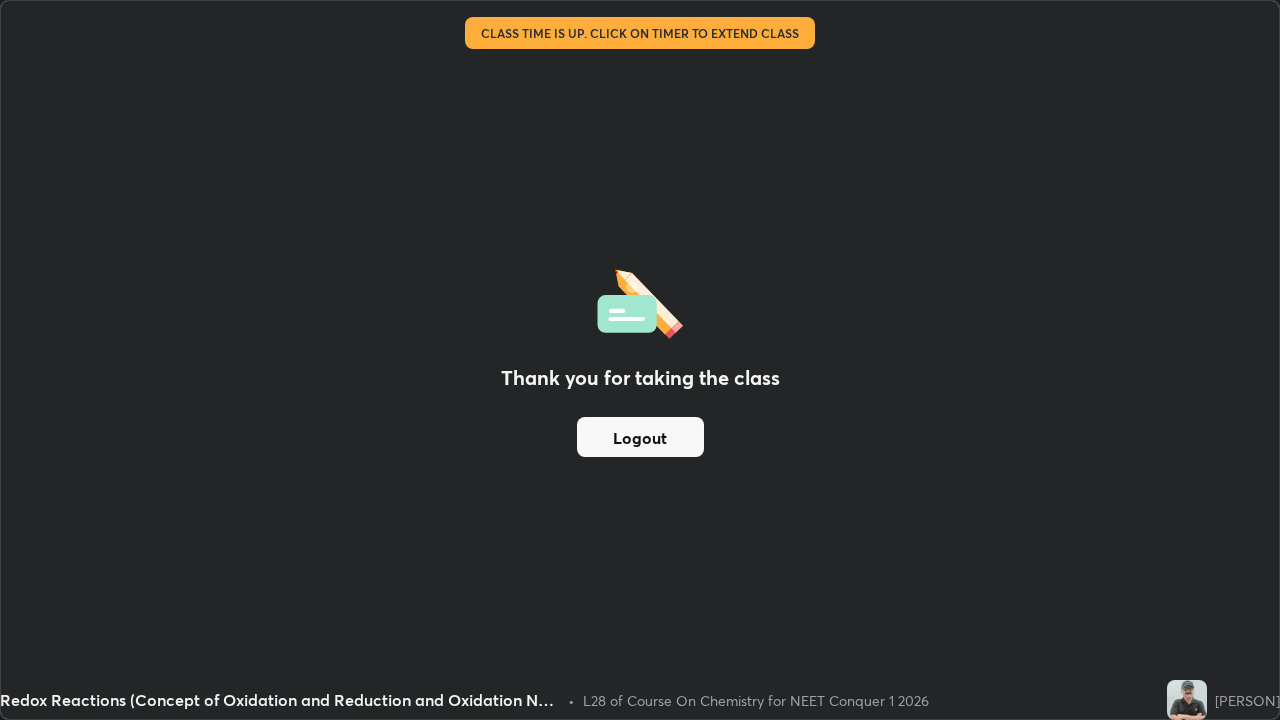 click on "Logout" at bounding box center (640, 437) 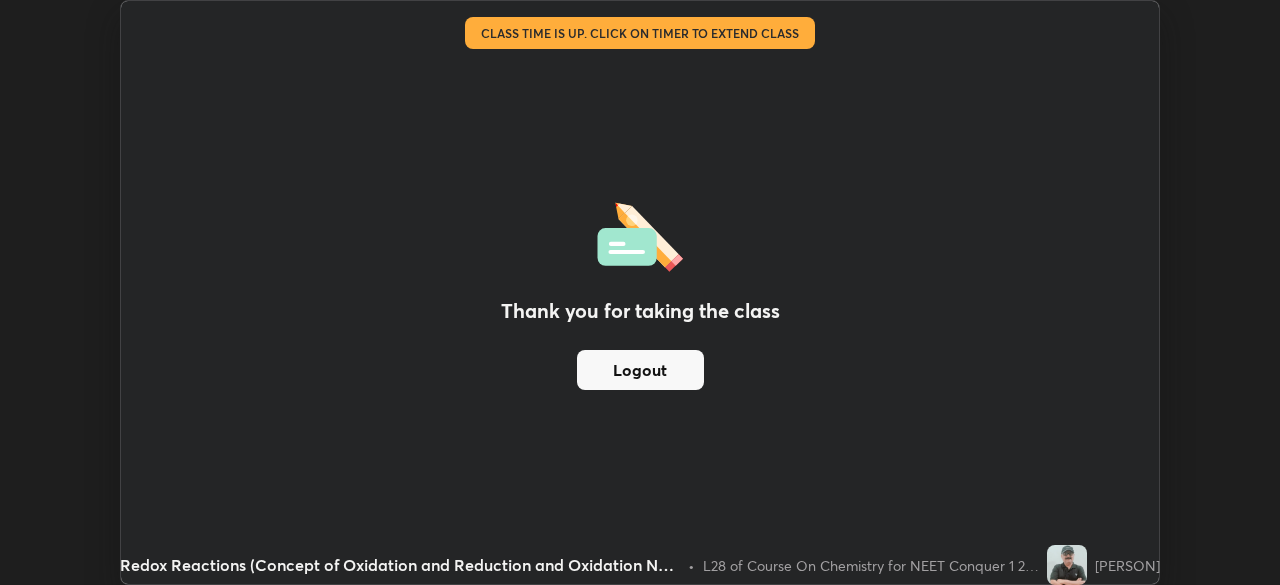 scroll, scrollTop: 585, scrollLeft: 1280, axis: both 